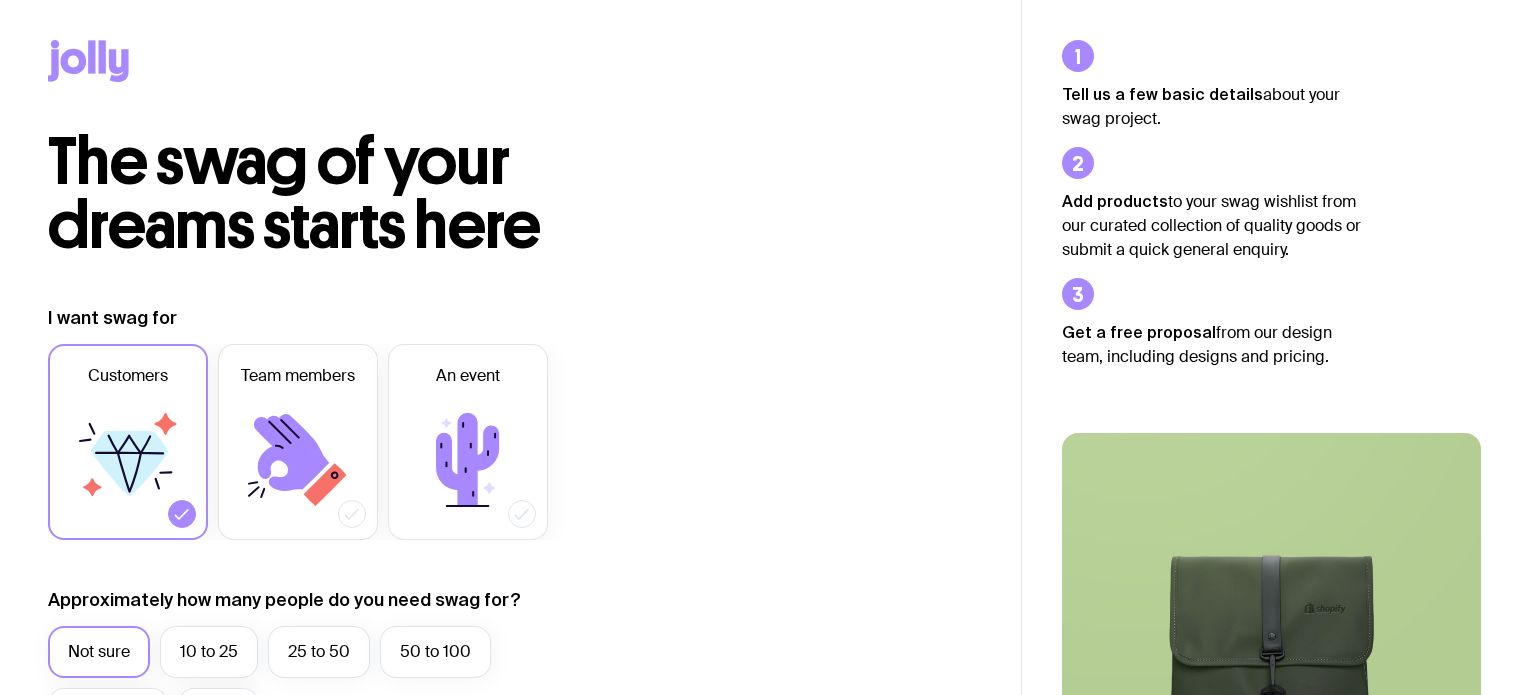 scroll, scrollTop: 0, scrollLeft: 0, axis: both 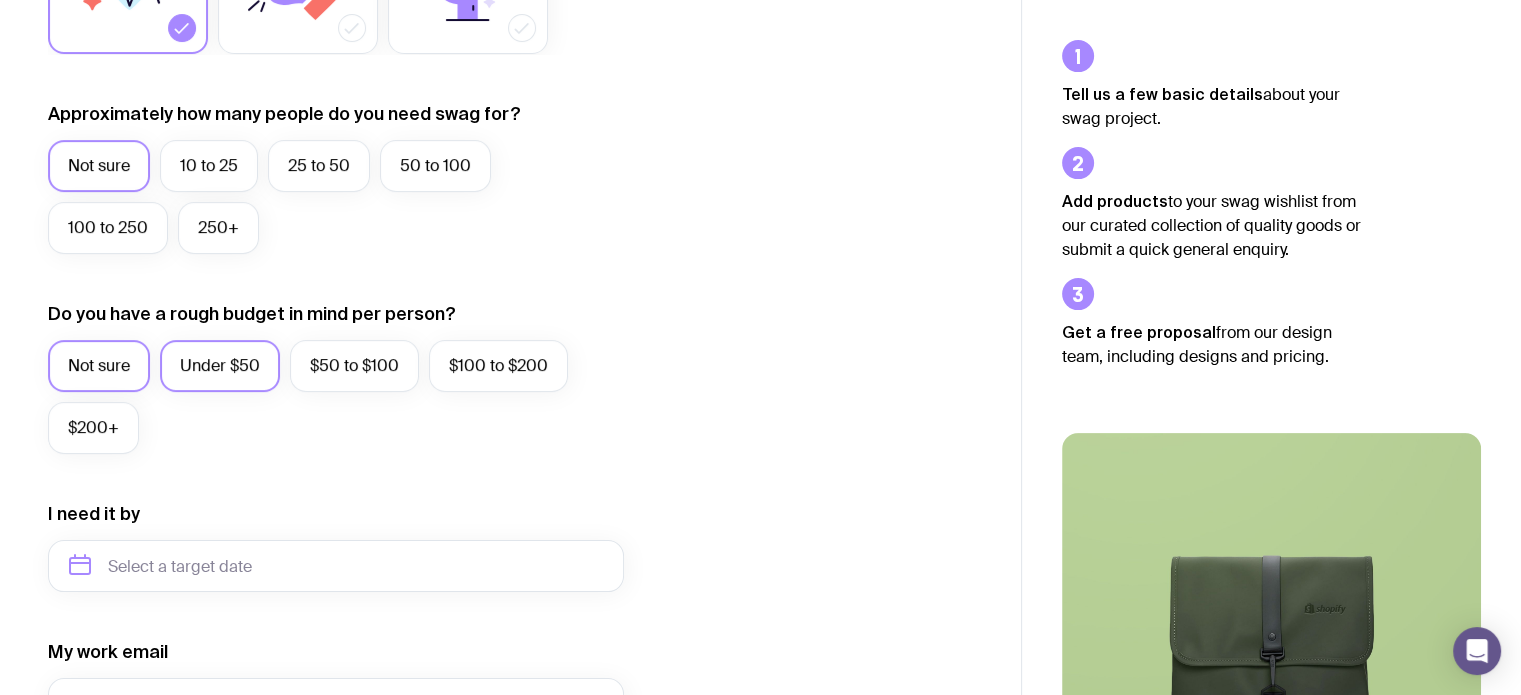 click on "Under $50" at bounding box center (220, 366) 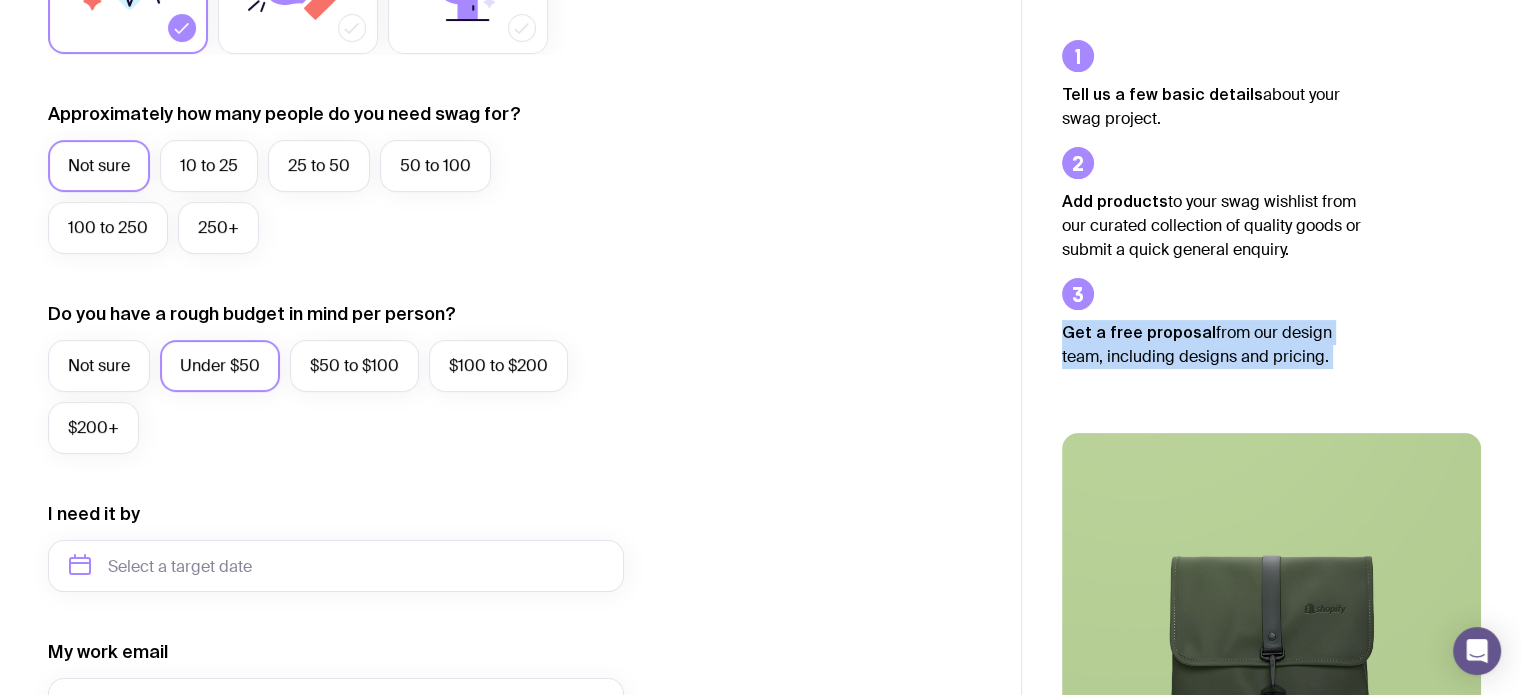drag, startPoint x: 1388, startPoint y: 273, endPoint x: 1535, endPoint y: 291, distance: 148.09795 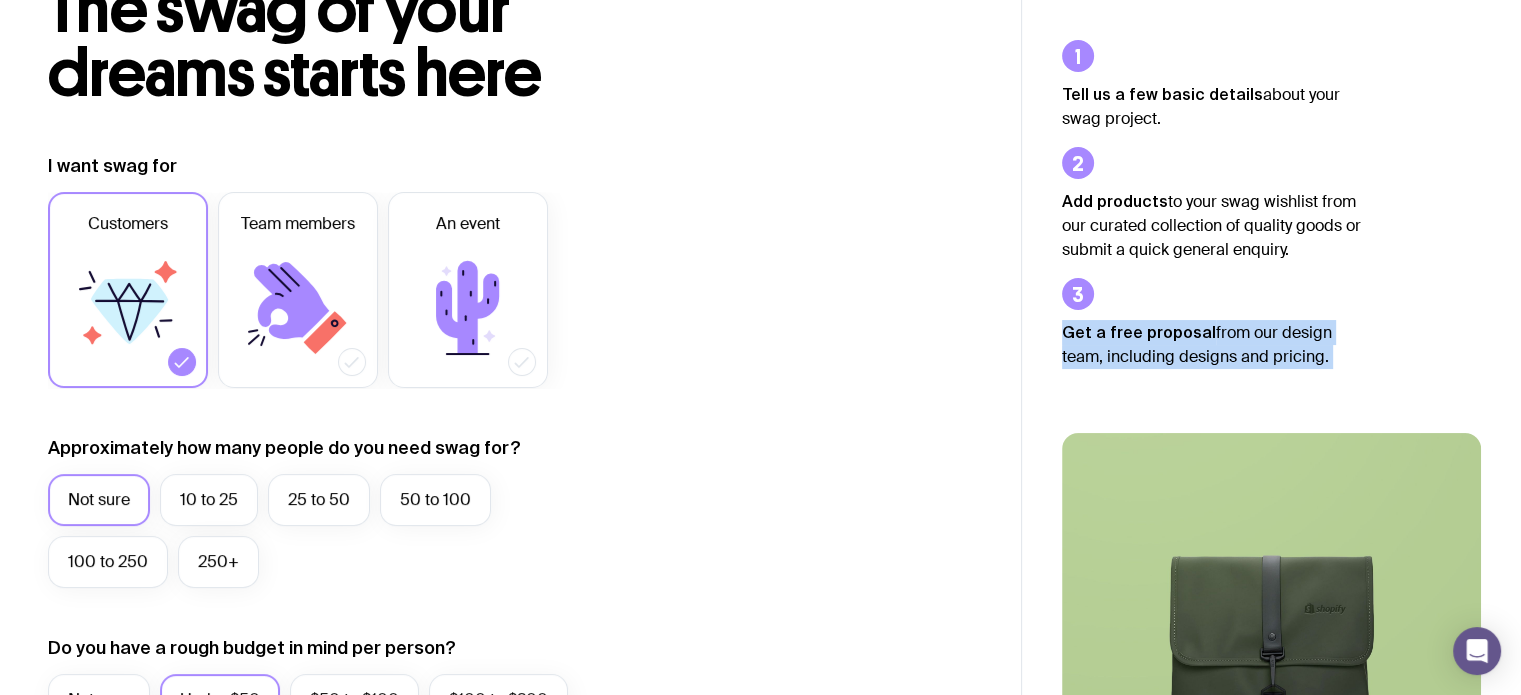 scroll, scrollTop: 0, scrollLeft: 0, axis: both 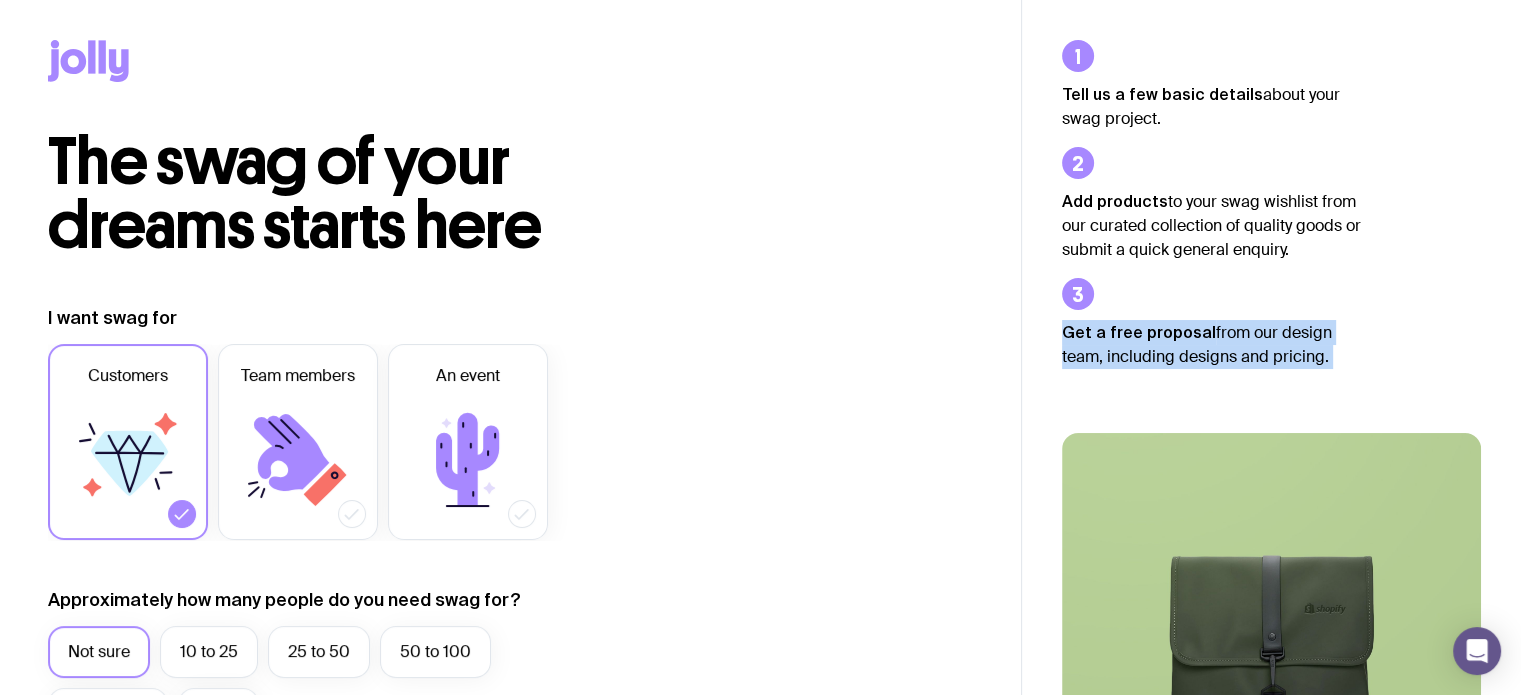 click 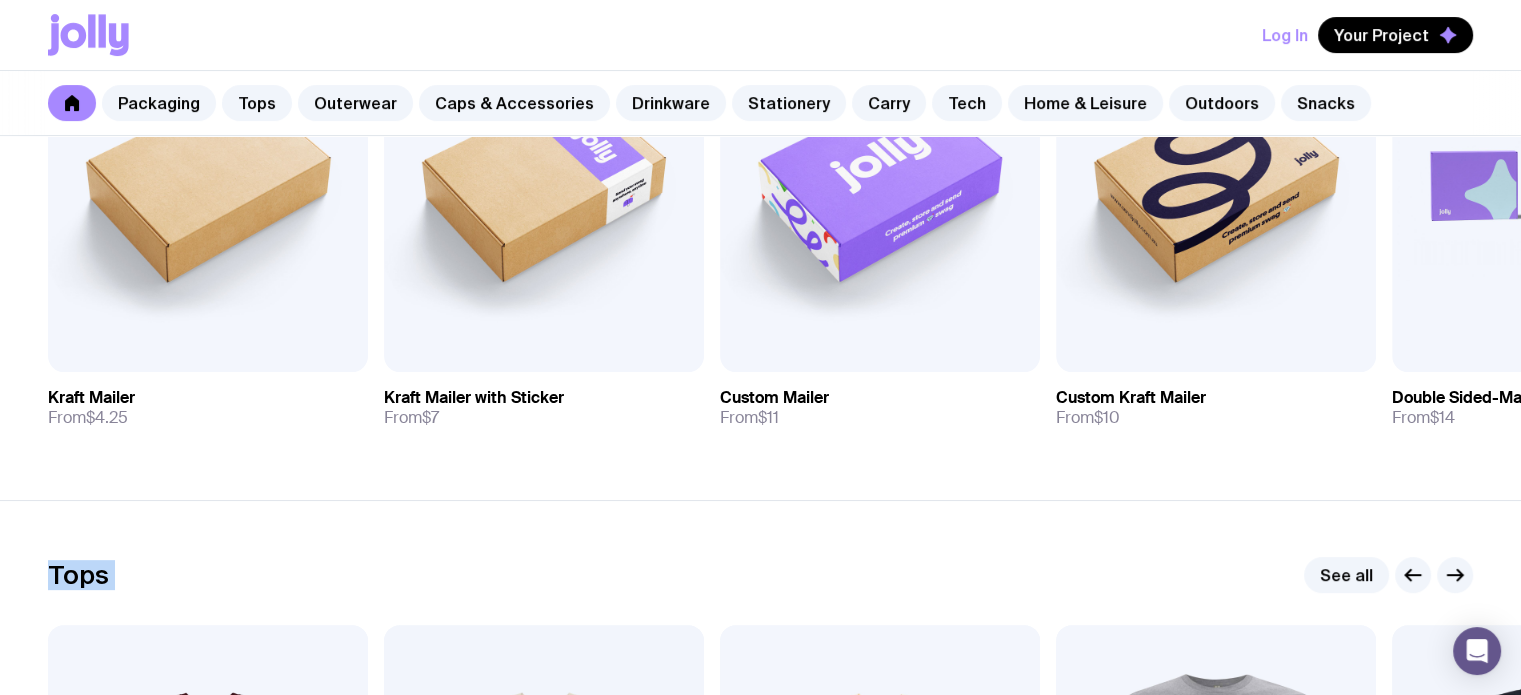 scroll, scrollTop: 457, scrollLeft: 0, axis: vertical 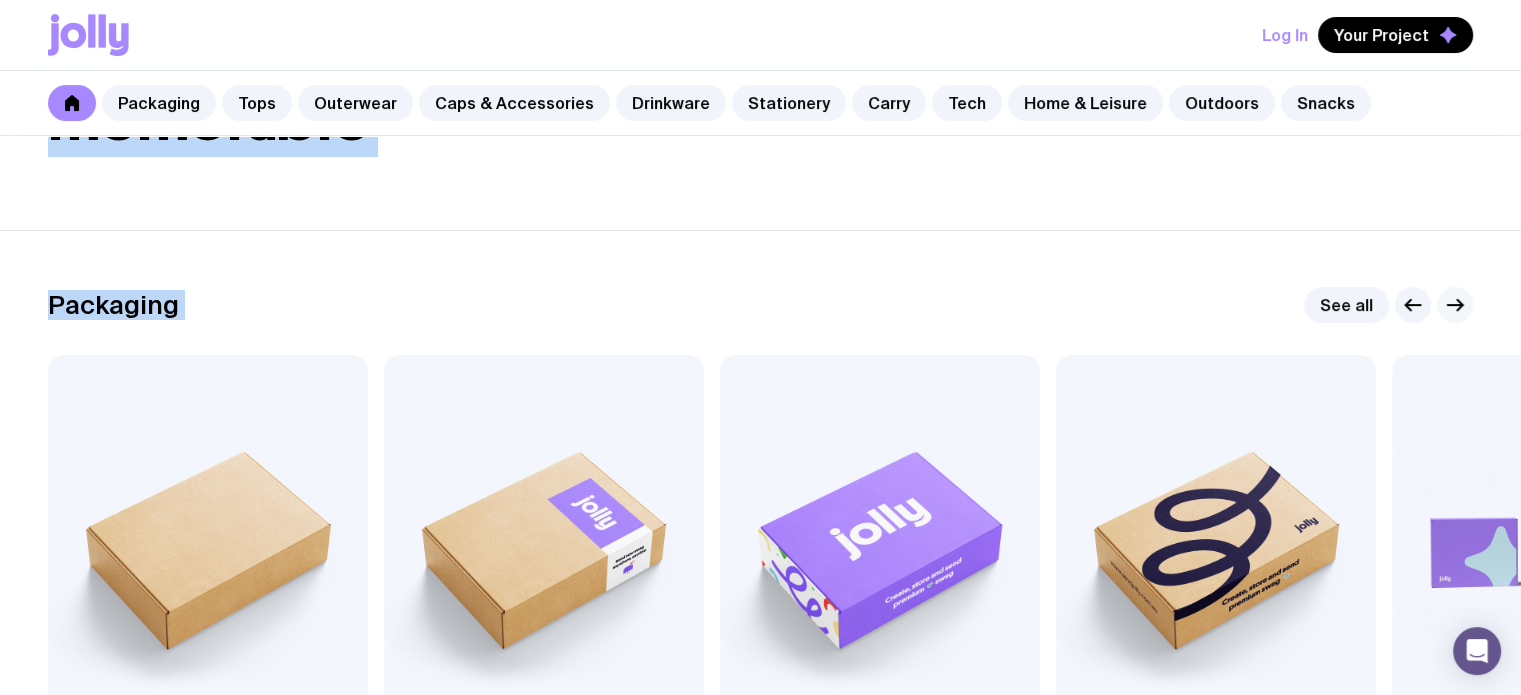 click 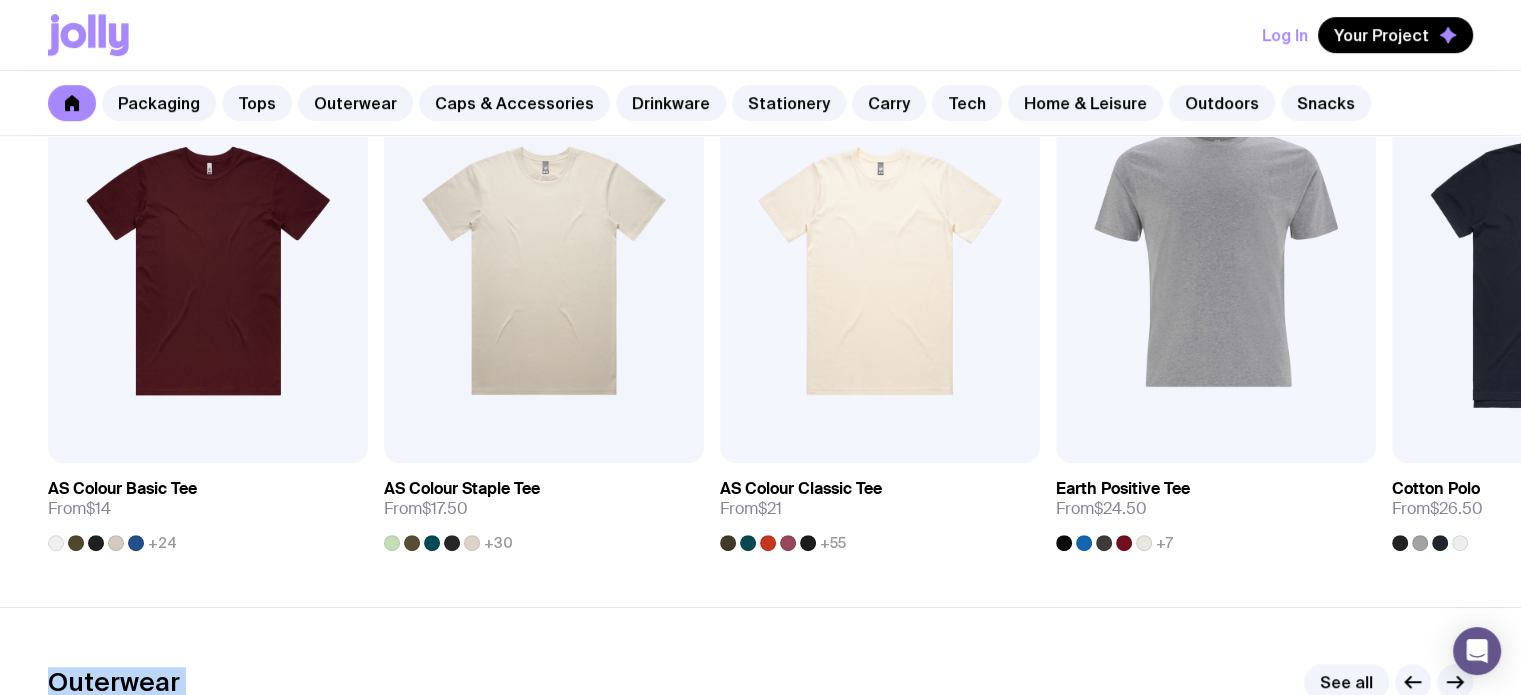 scroll, scrollTop: 1069, scrollLeft: 0, axis: vertical 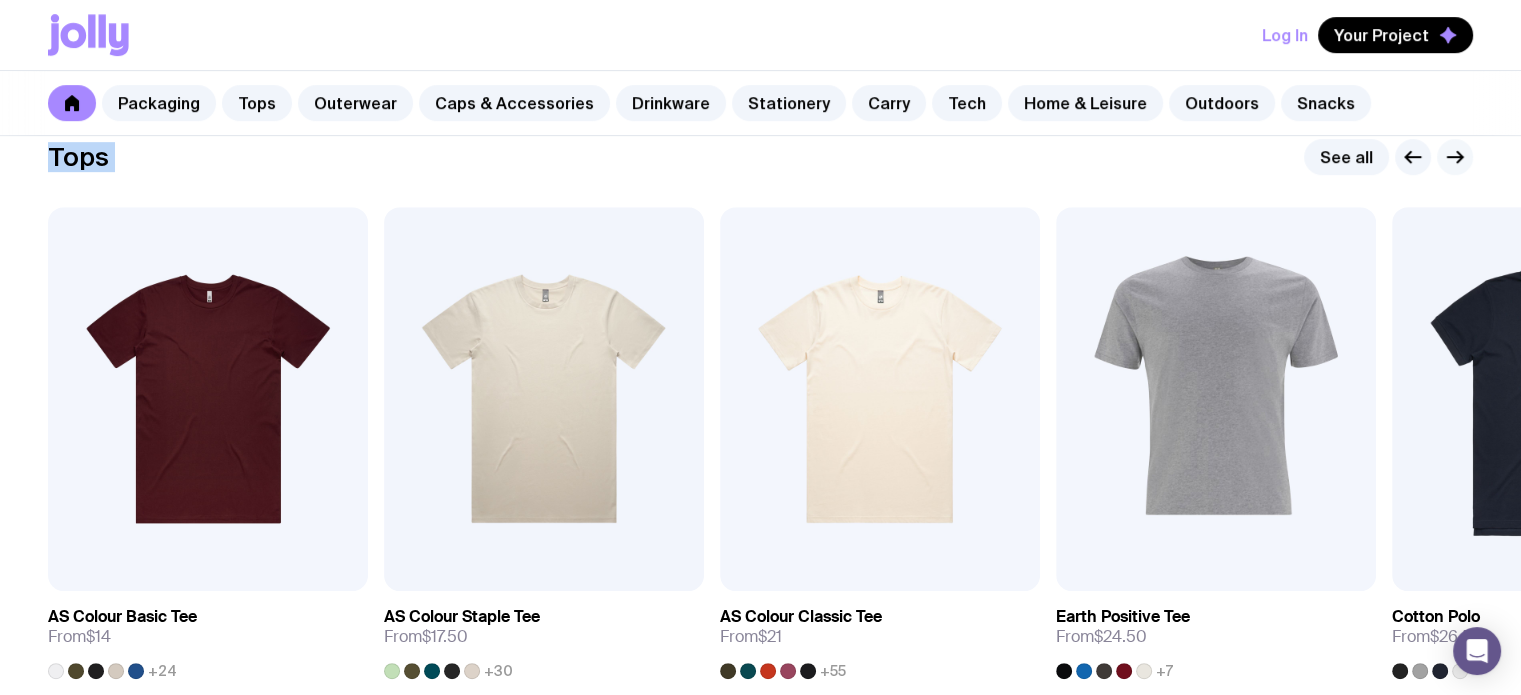 click 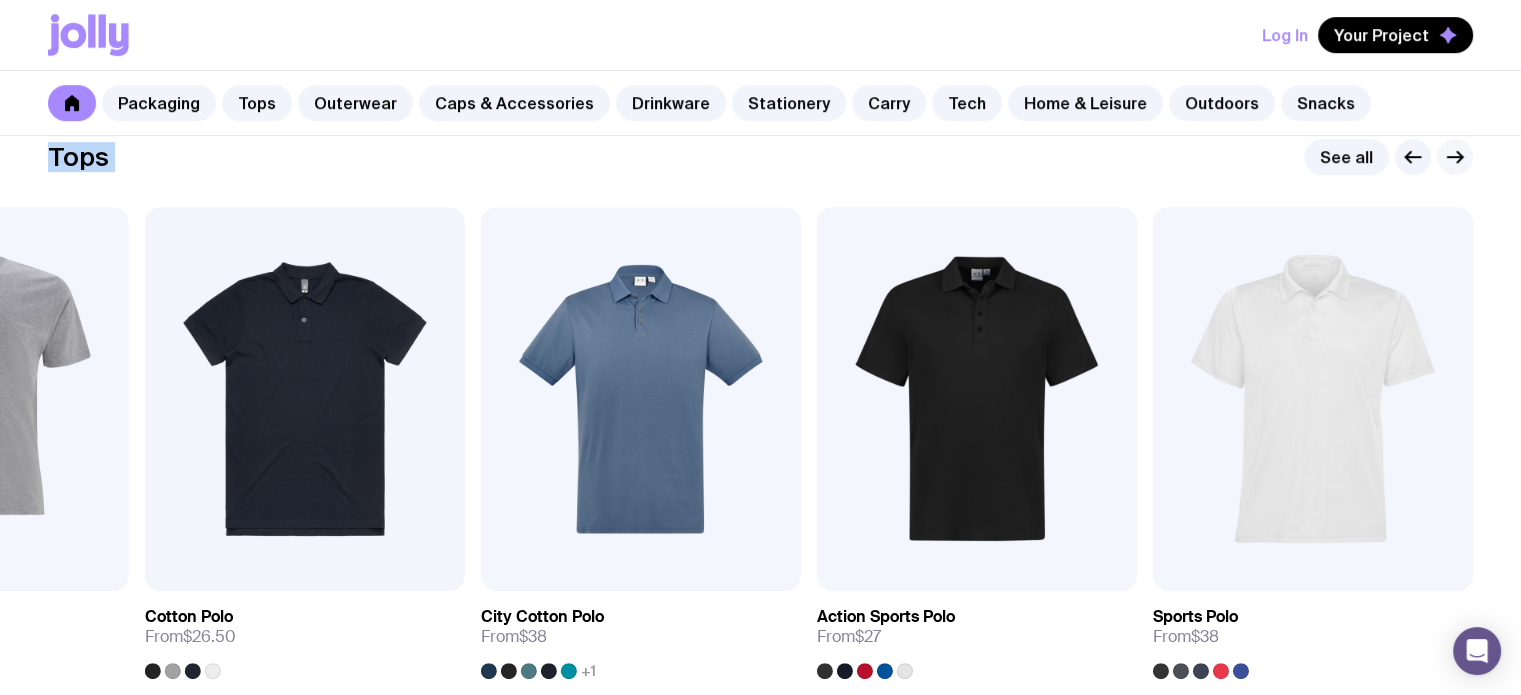 click 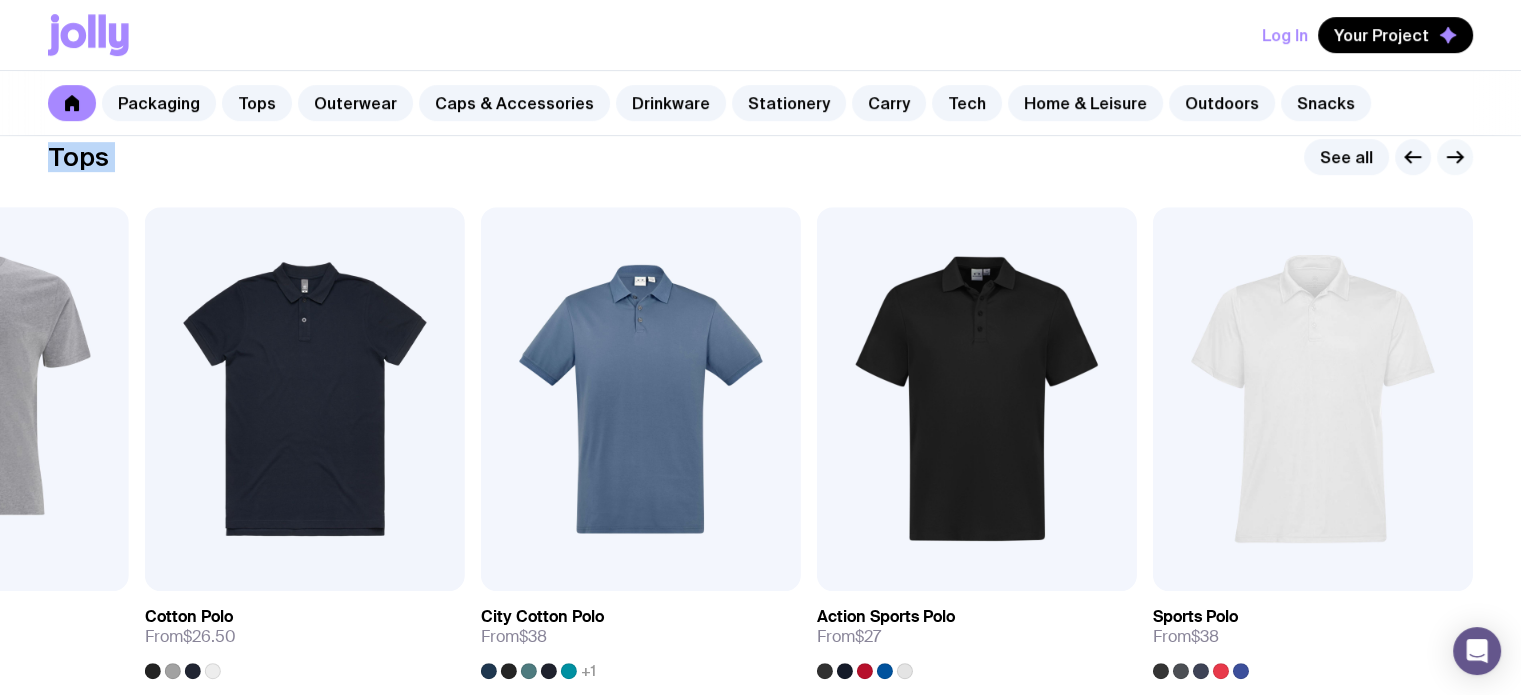 click 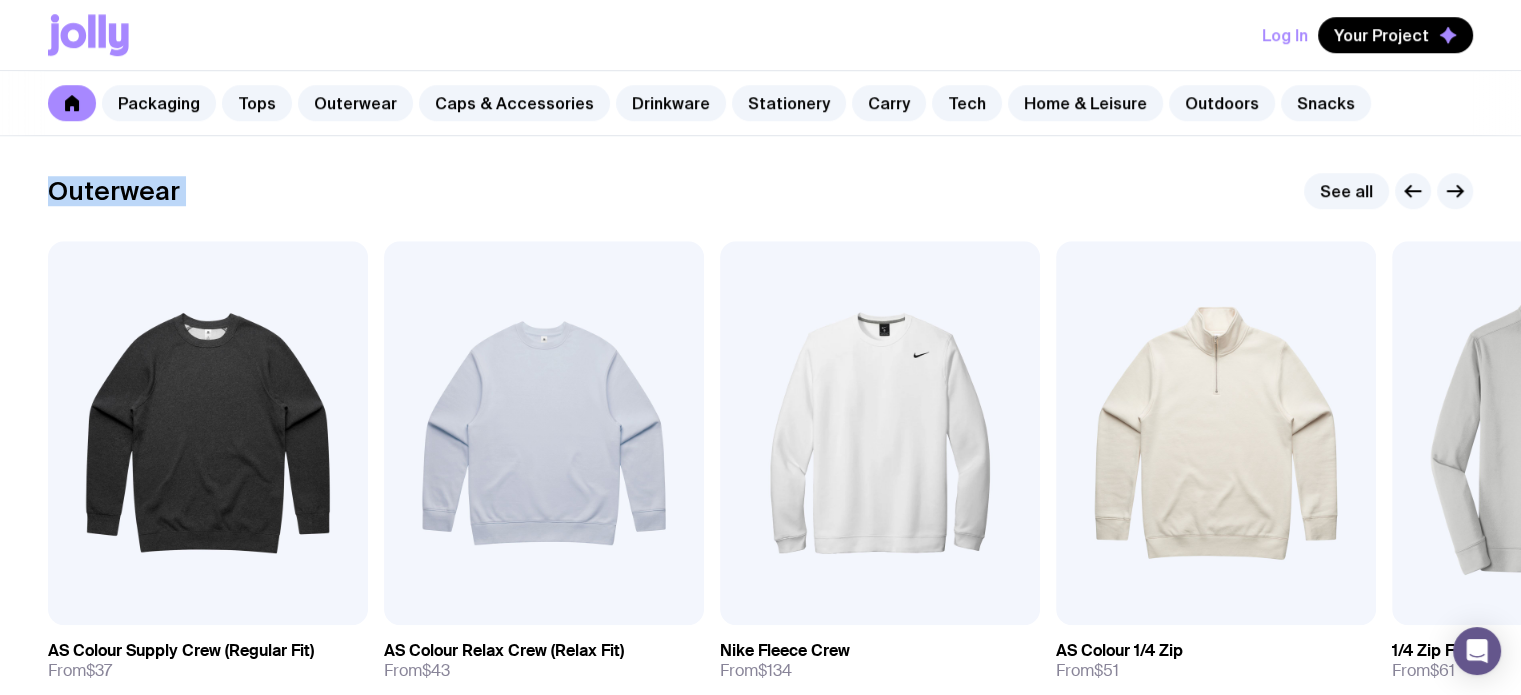 scroll, scrollTop: 1579, scrollLeft: 0, axis: vertical 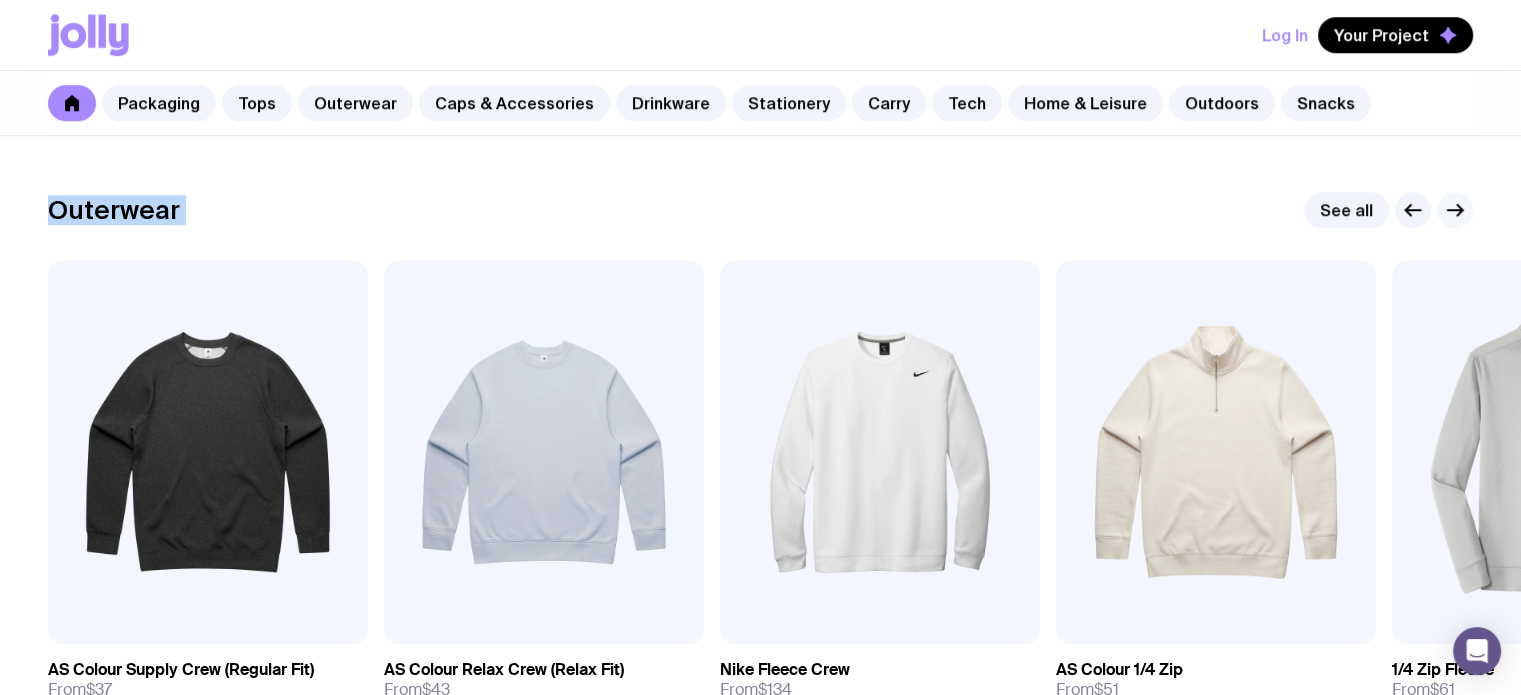 click 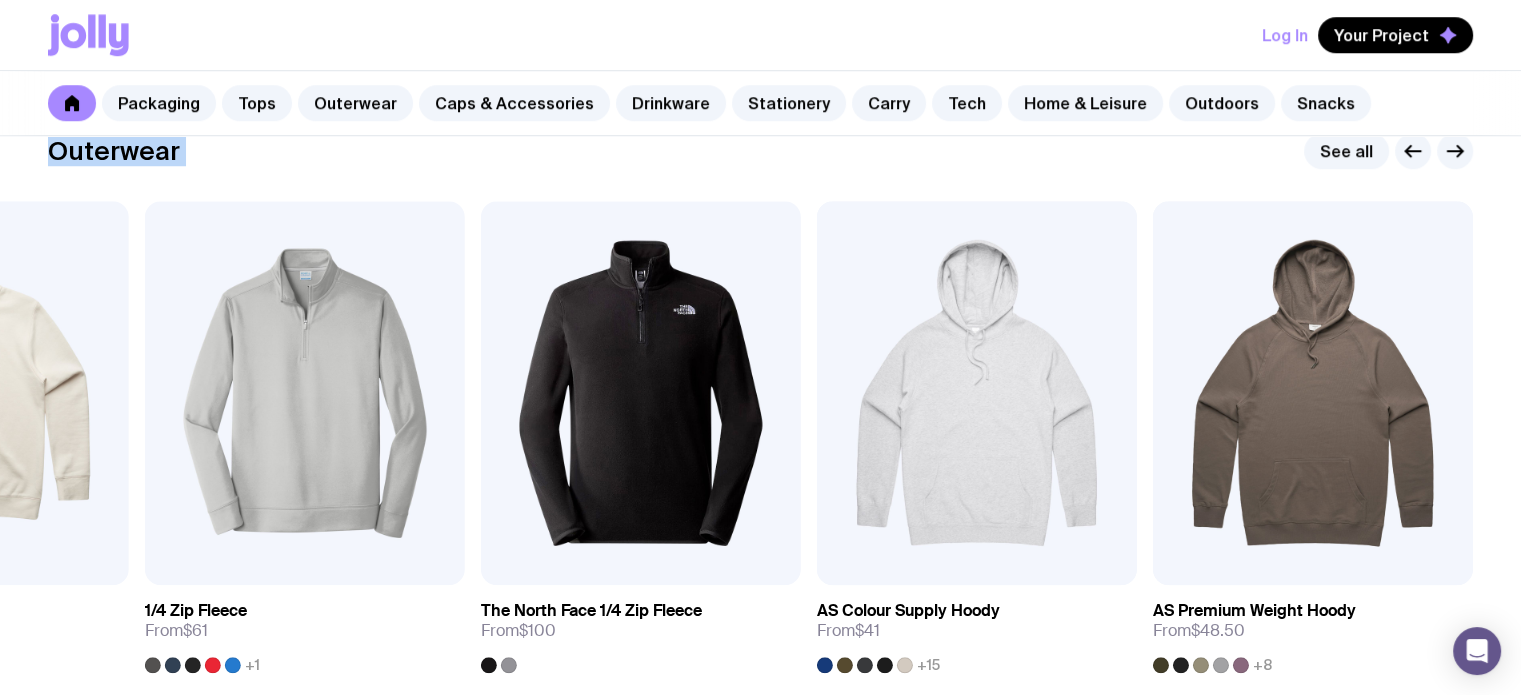 scroll, scrollTop: 1648, scrollLeft: 0, axis: vertical 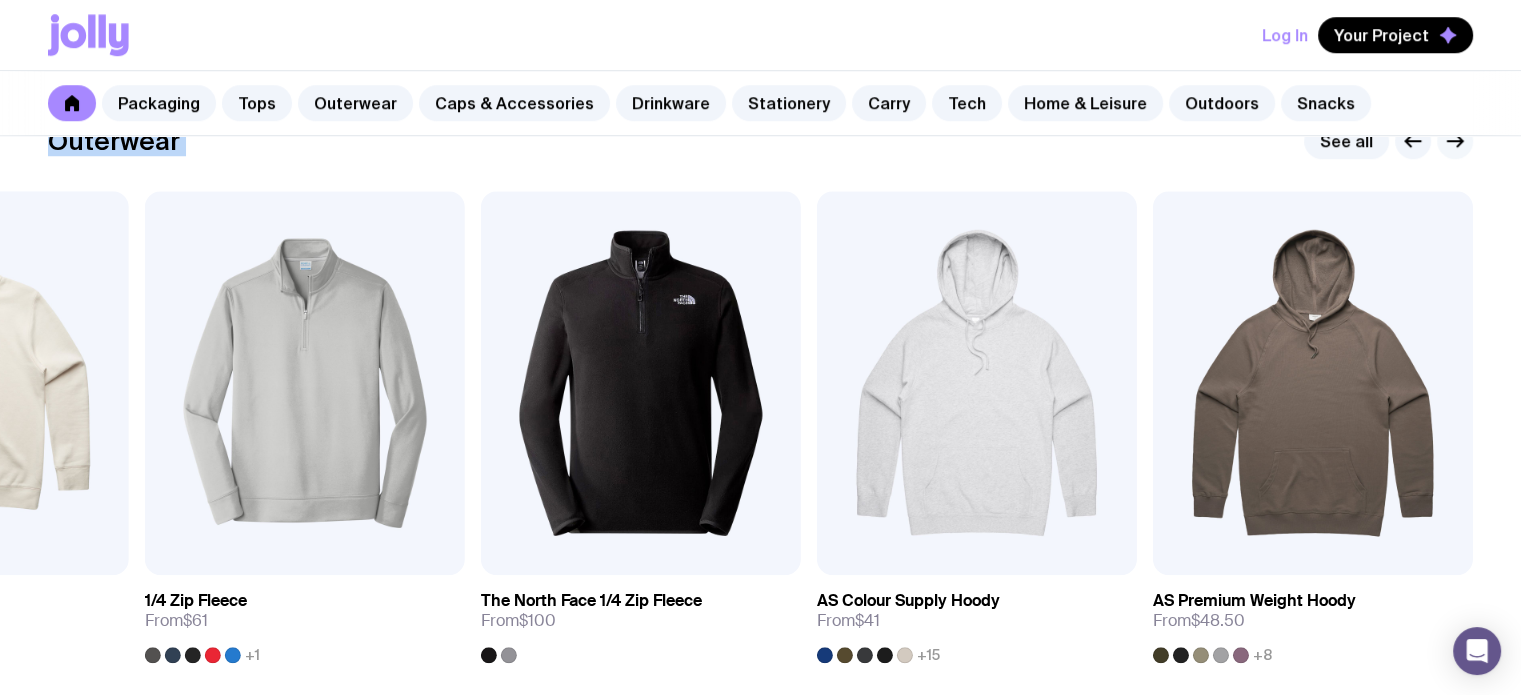 click 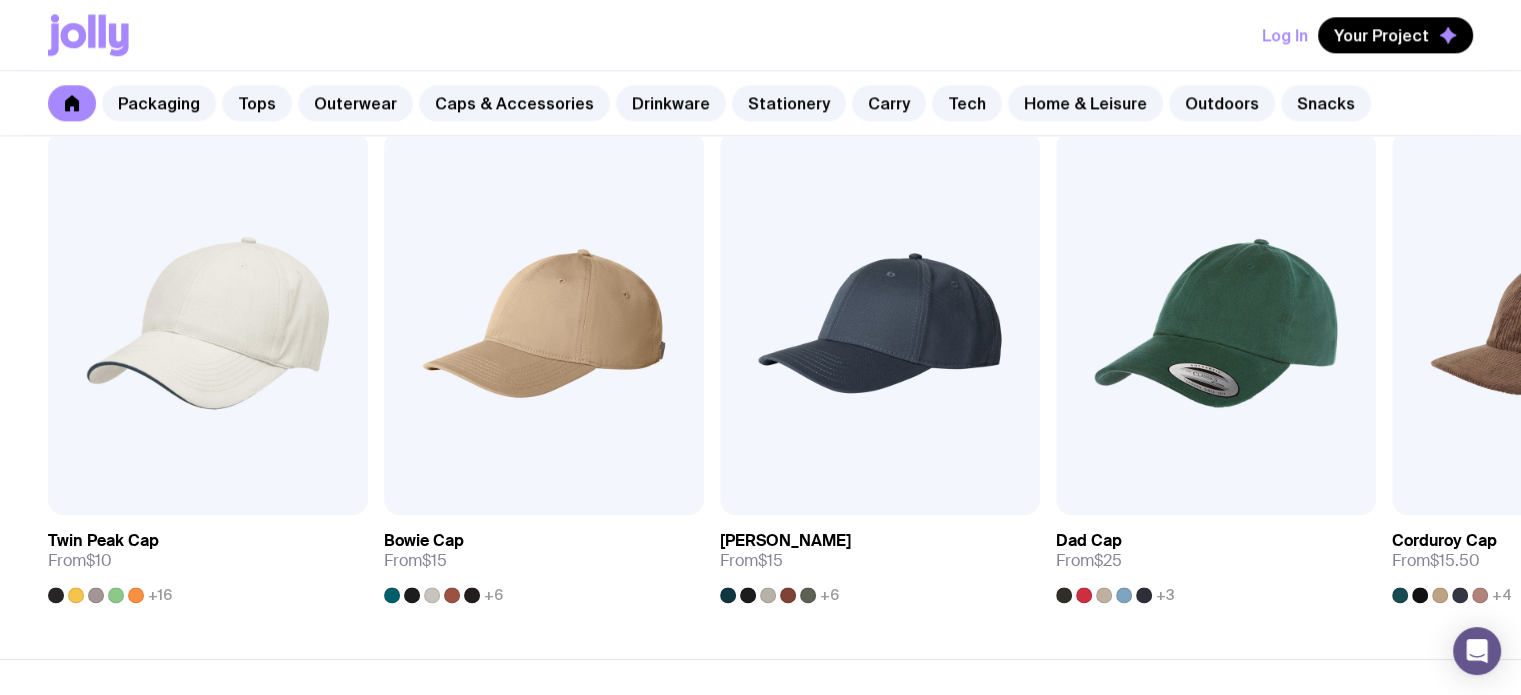 scroll, scrollTop: 2380, scrollLeft: 0, axis: vertical 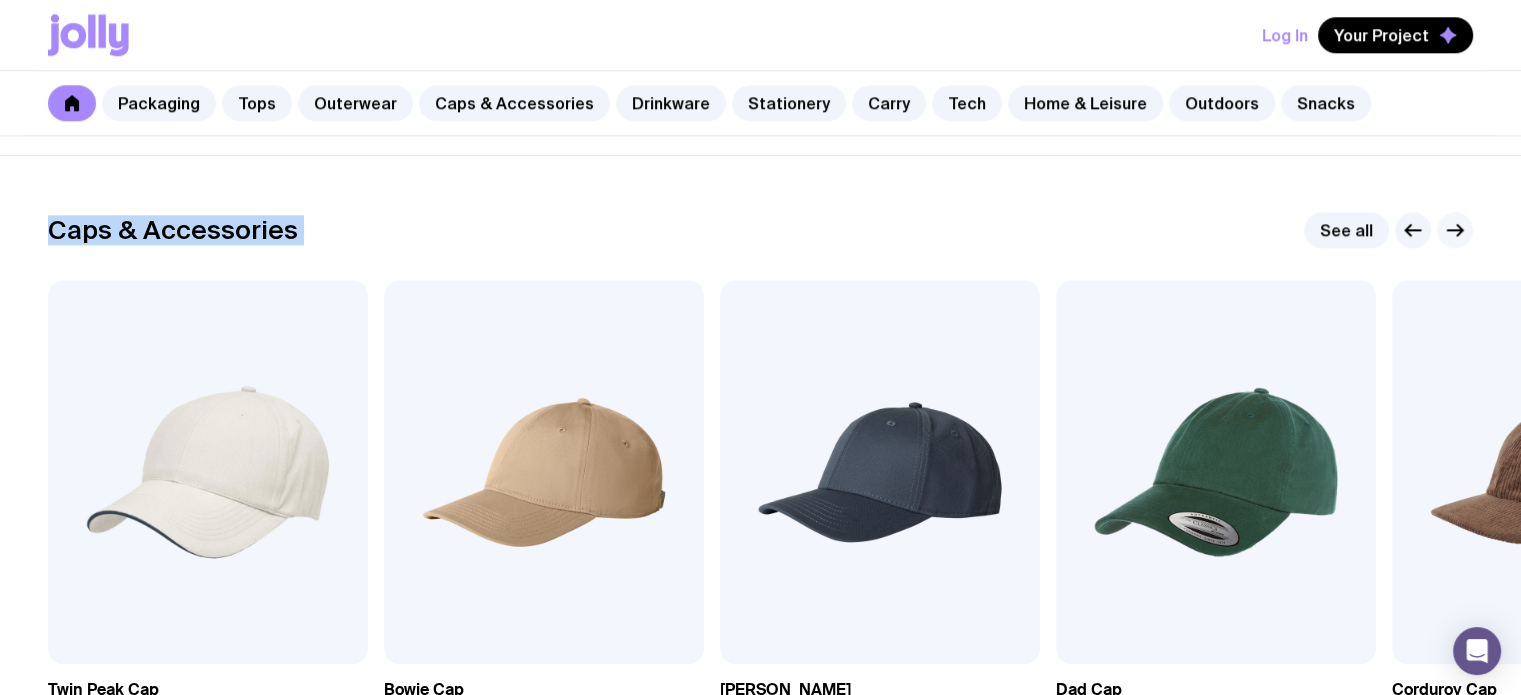 click 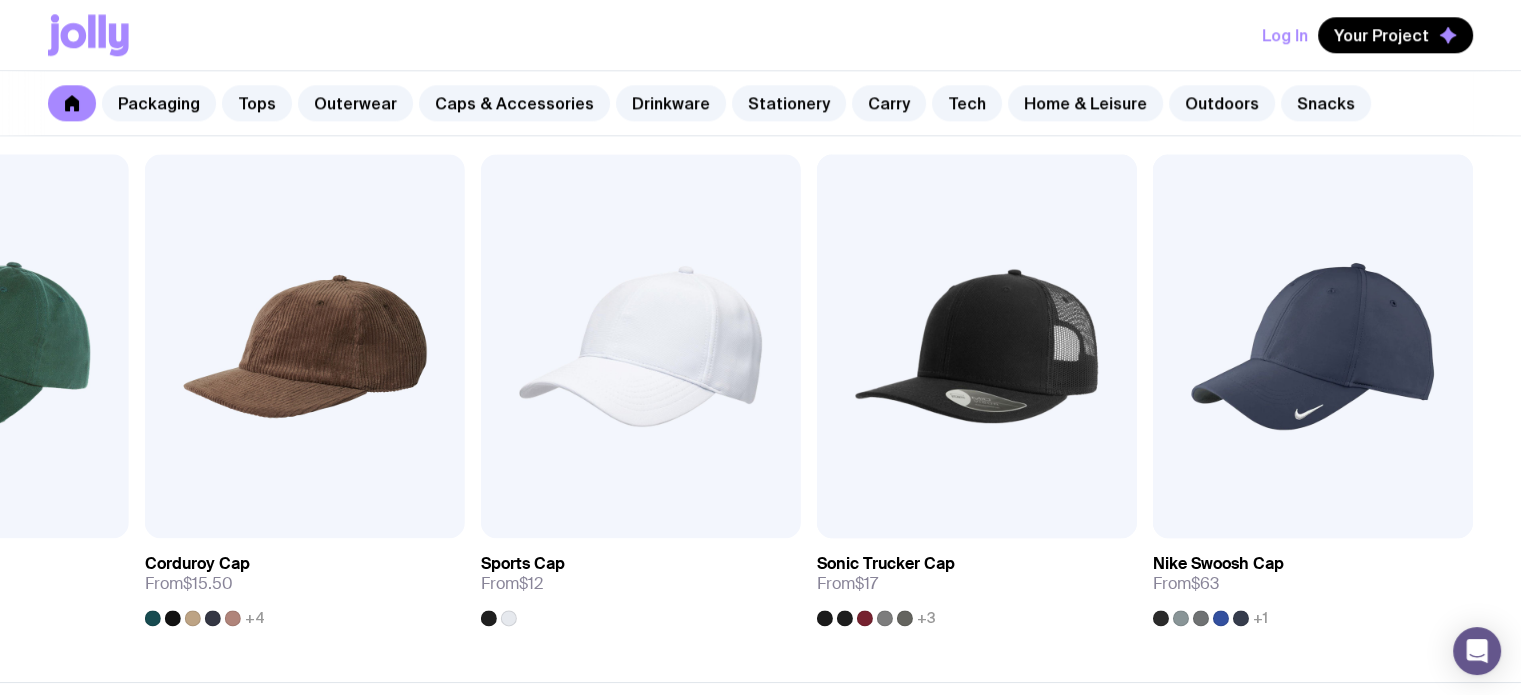 scroll, scrollTop: 2347, scrollLeft: 0, axis: vertical 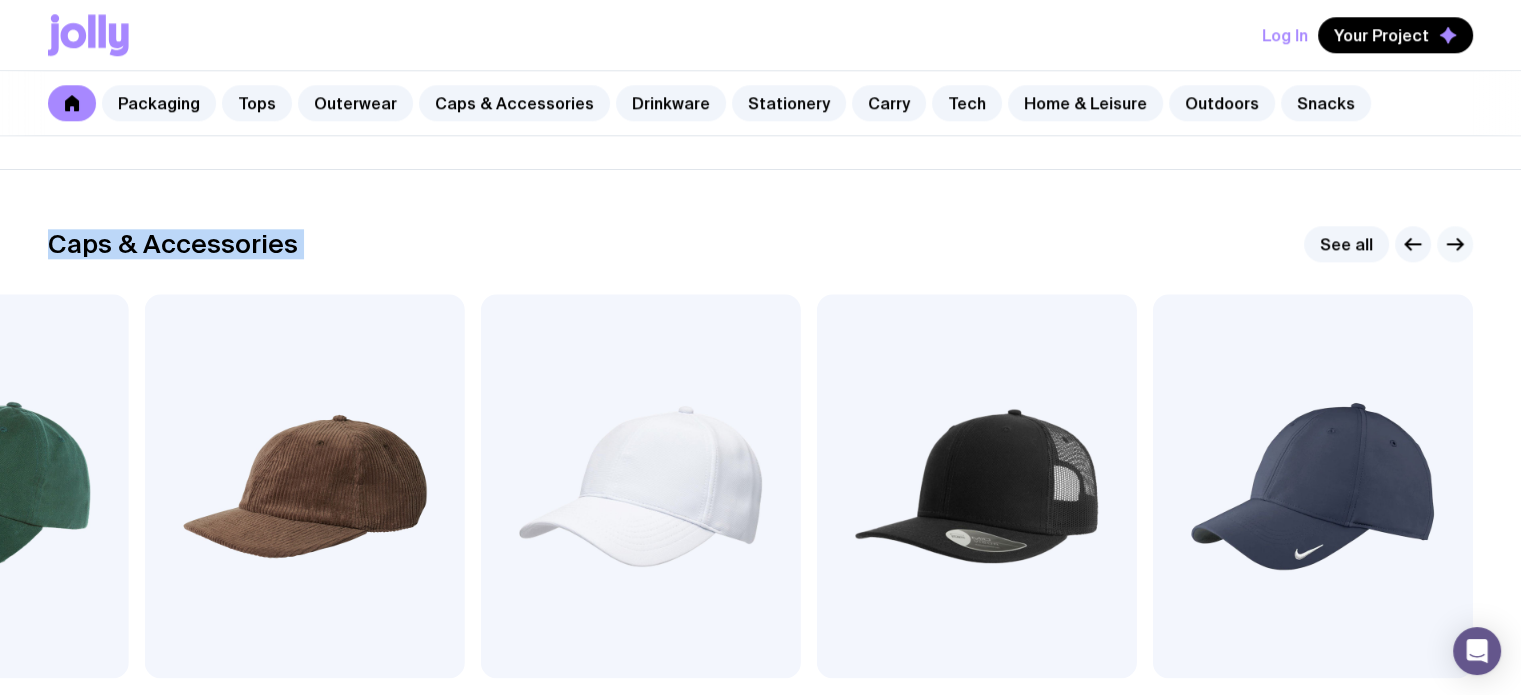 click 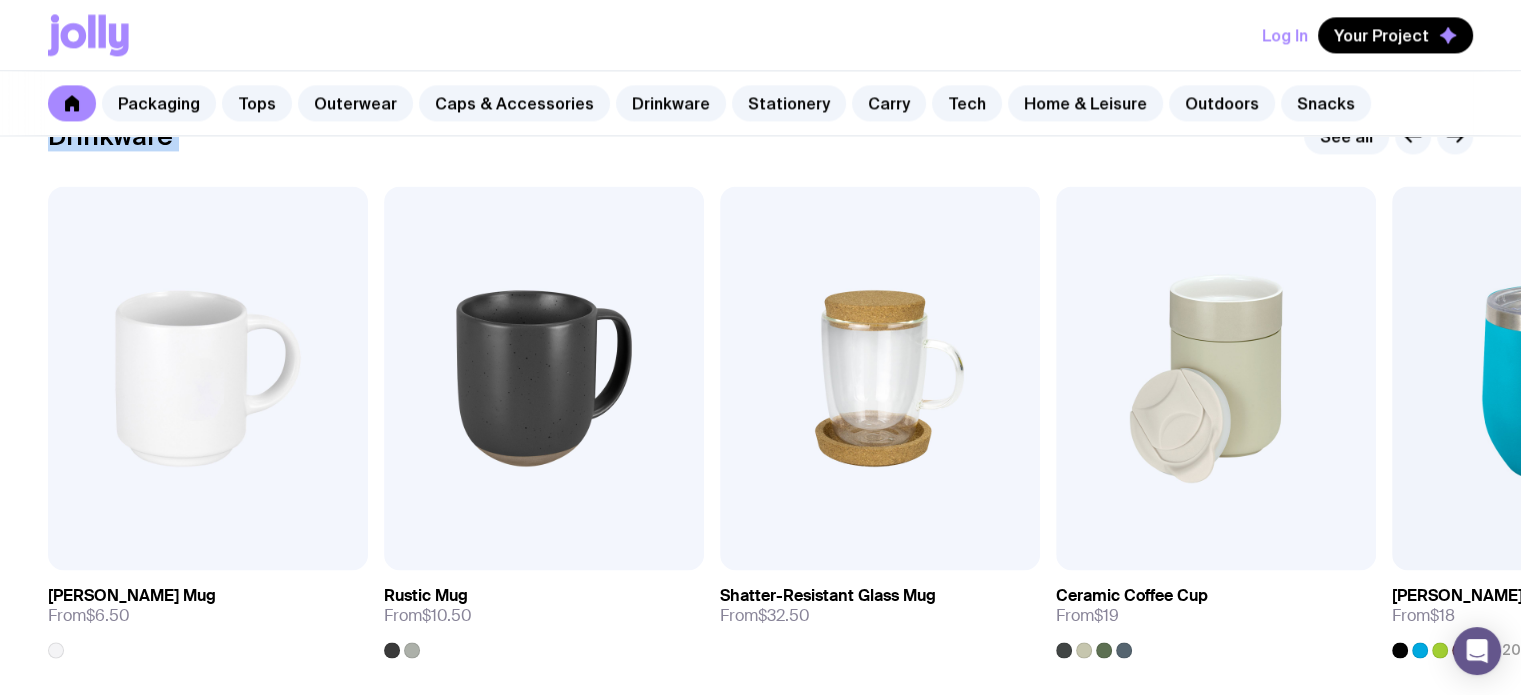 scroll, scrollTop: 2940, scrollLeft: 0, axis: vertical 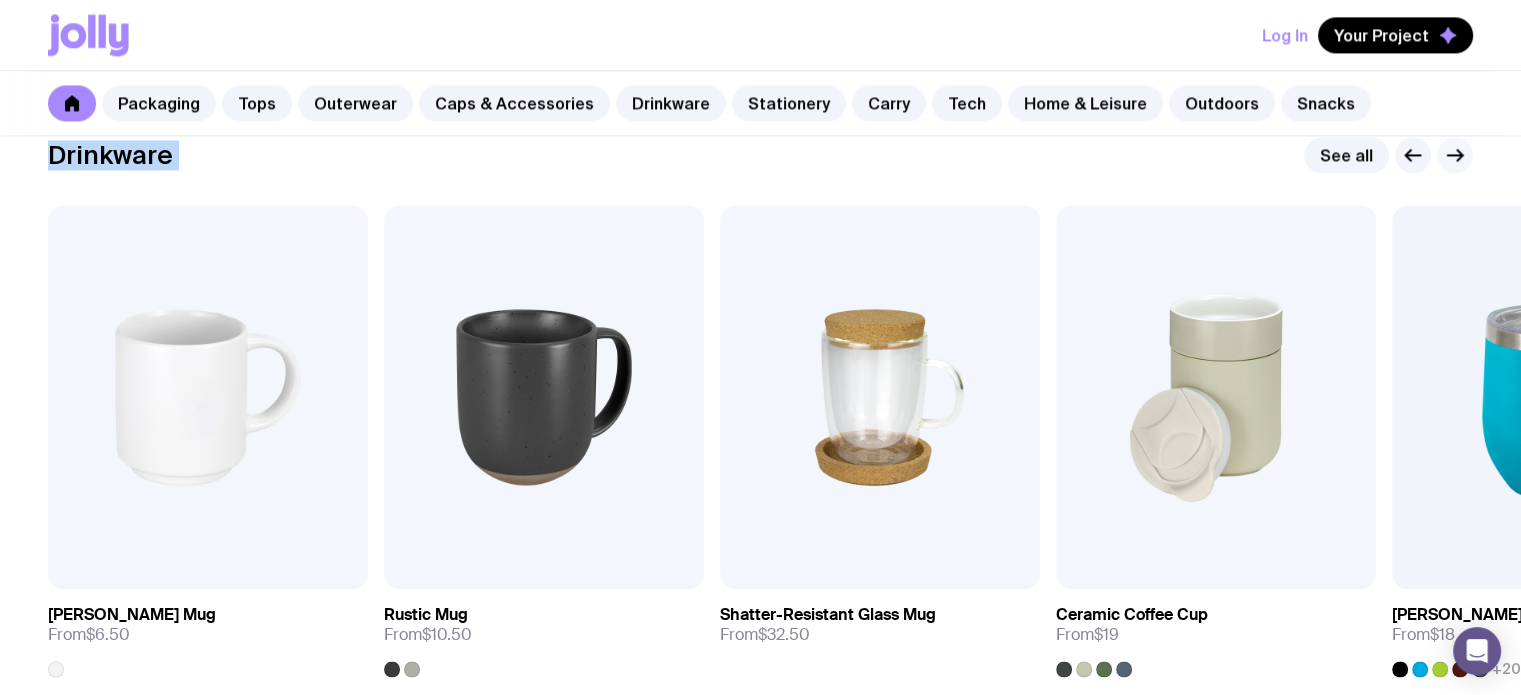 click 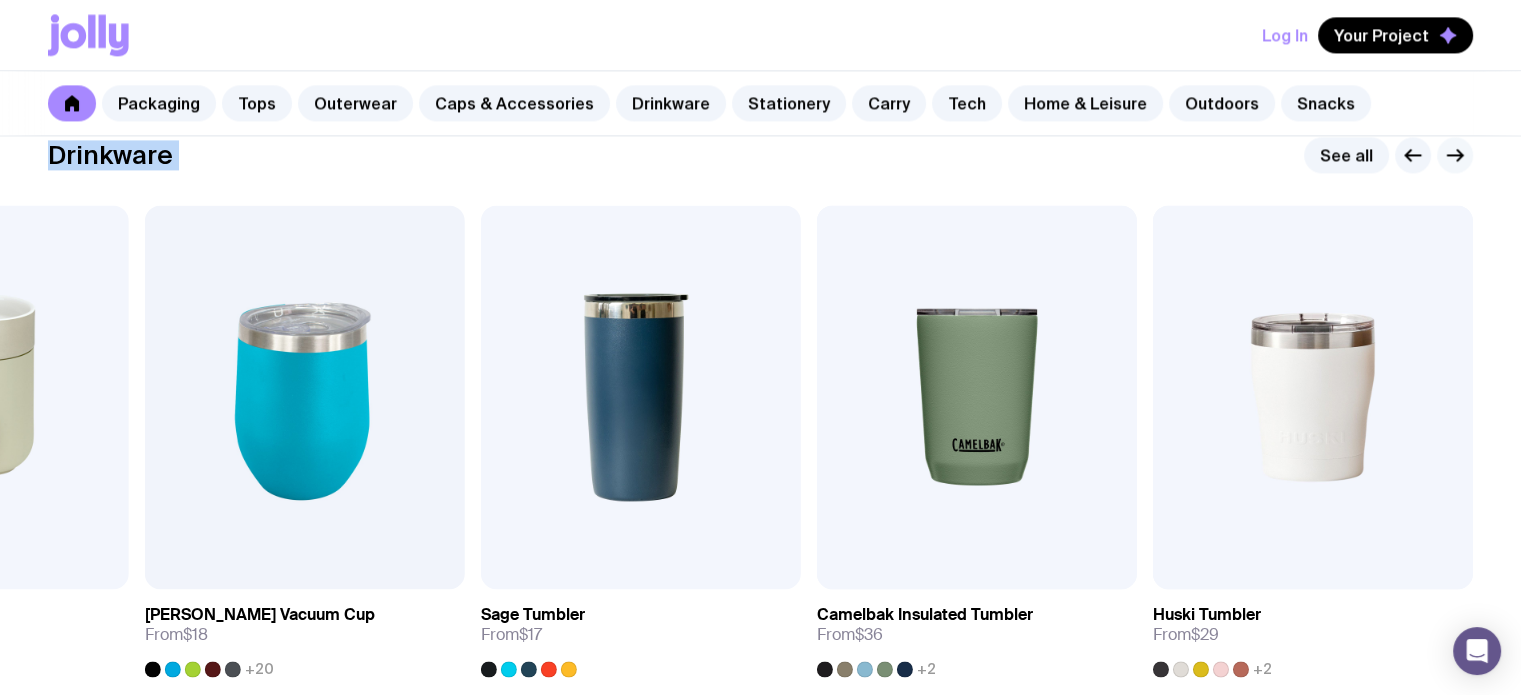 click 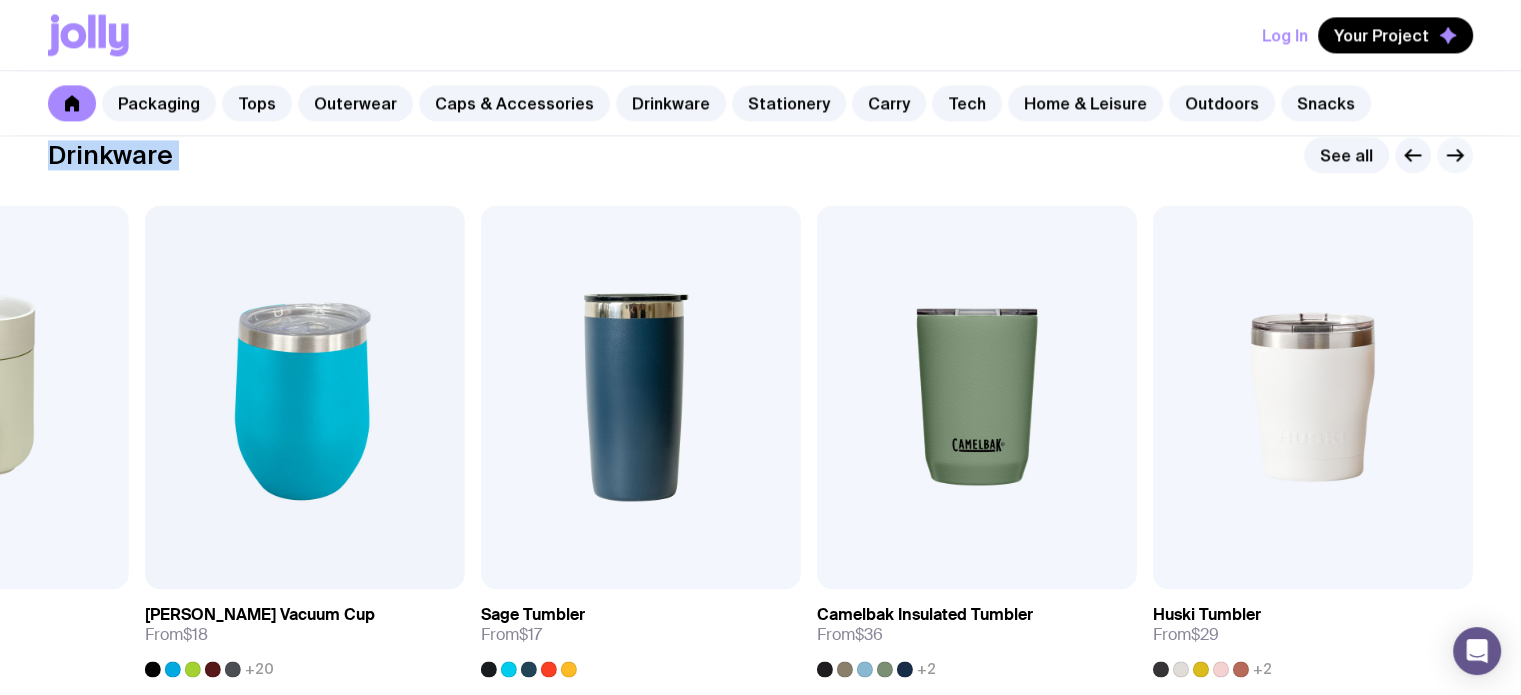 click 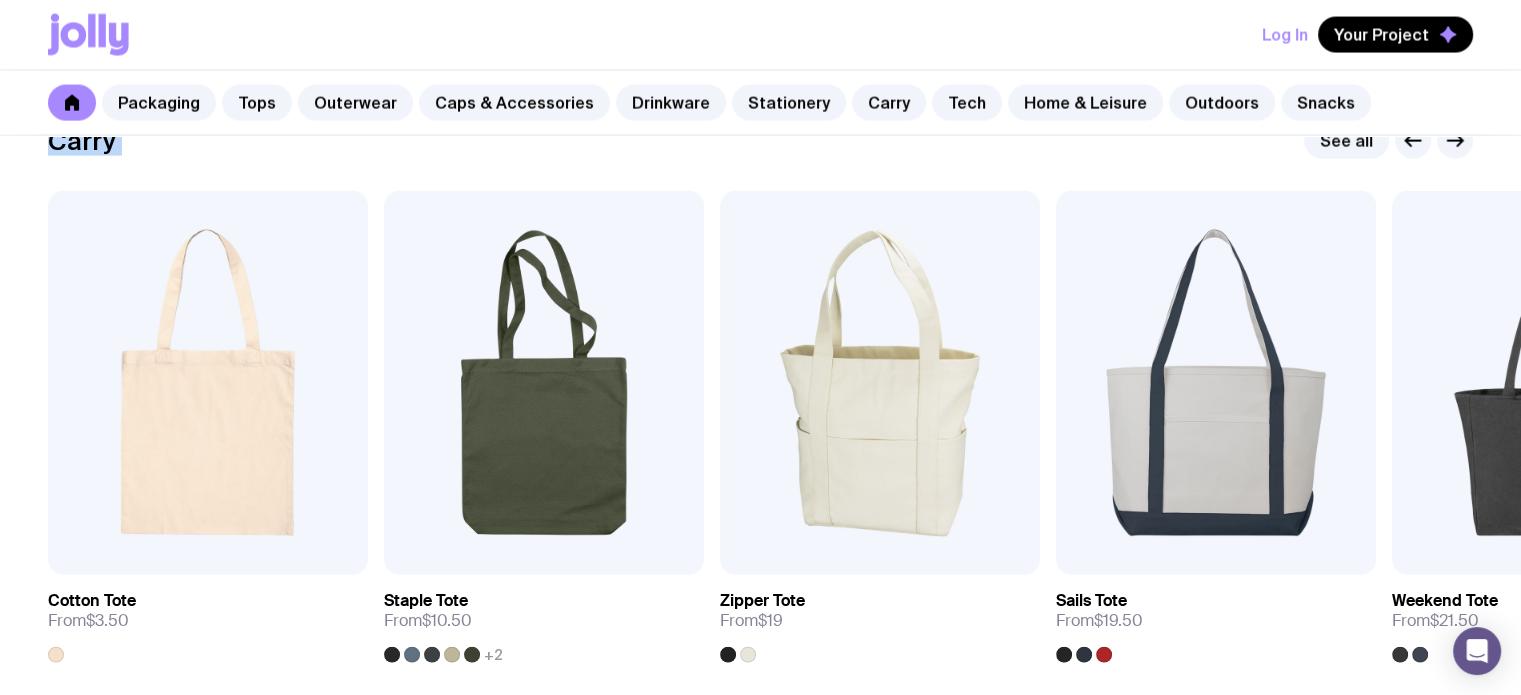 scroll, scrollTop: 4251, scrollLeft: 0, axis: vertical 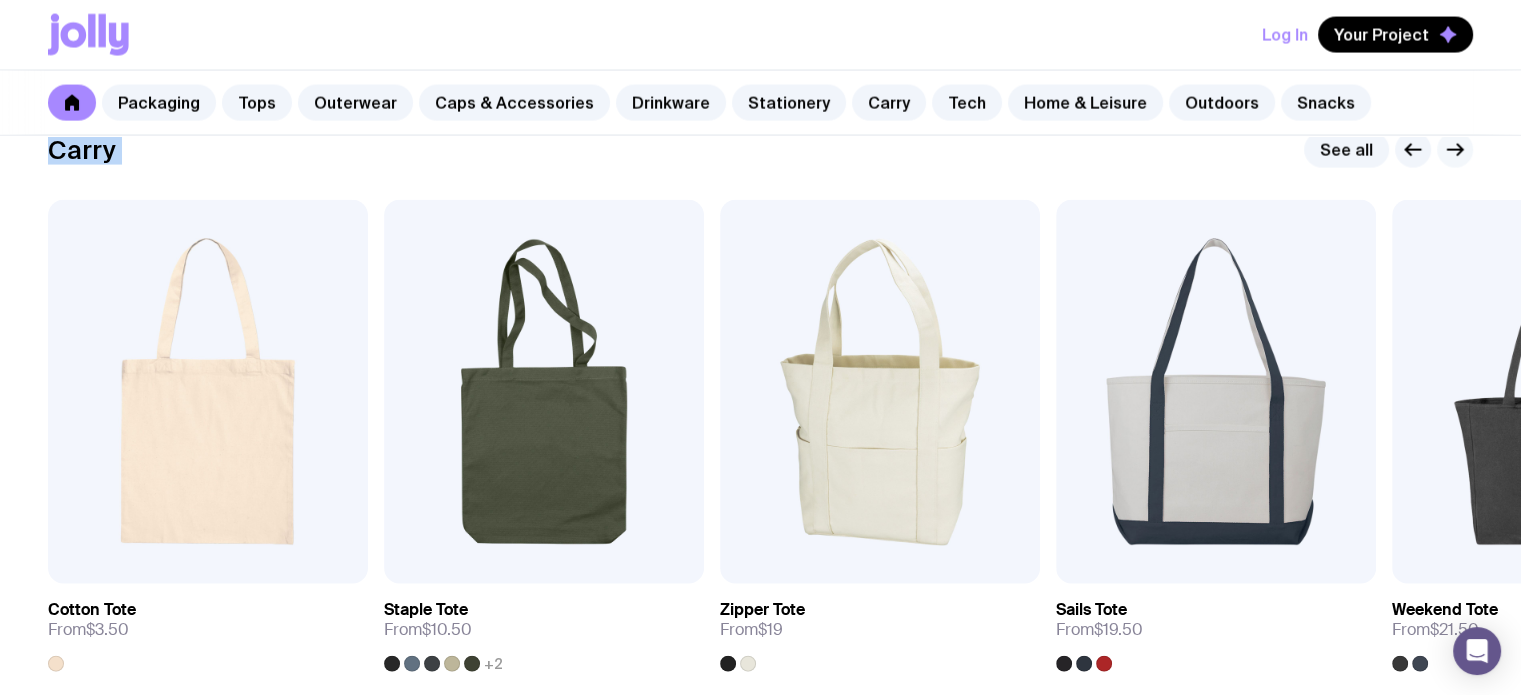 click 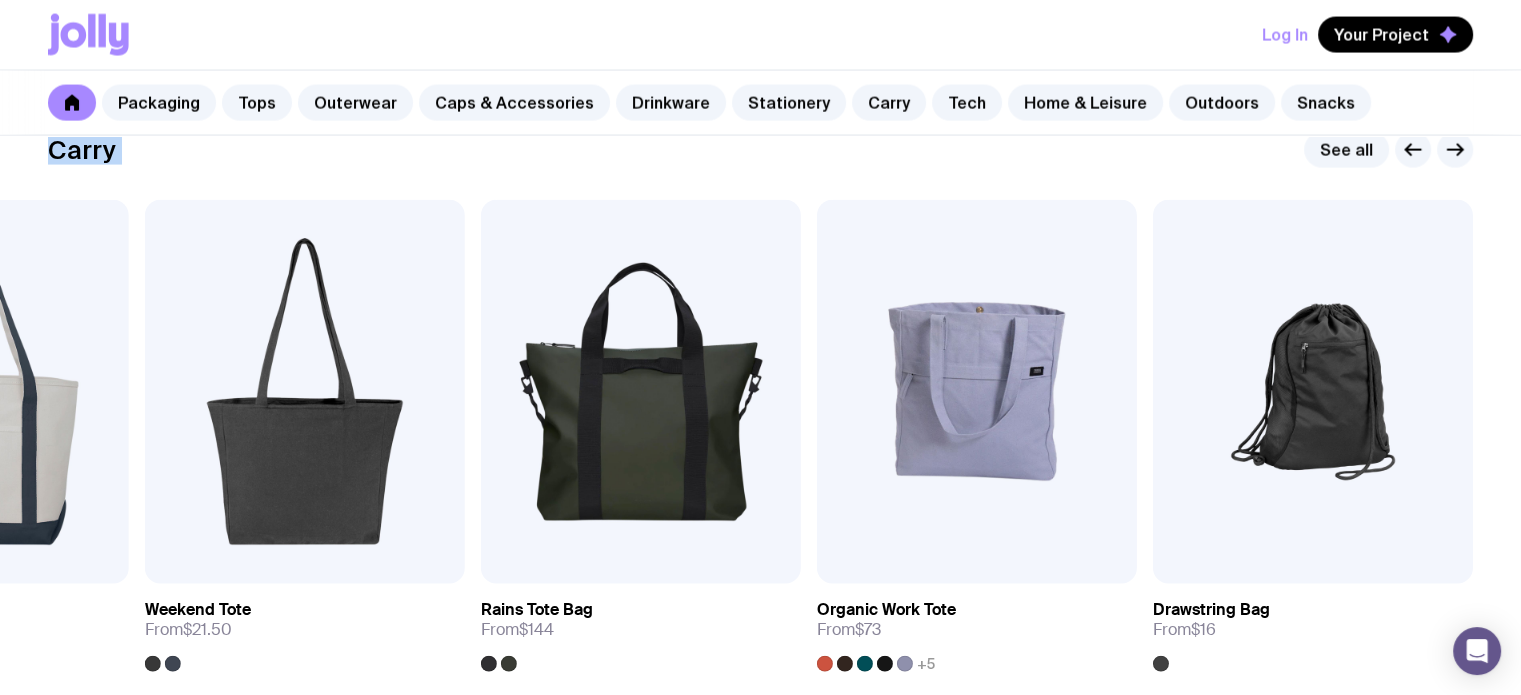 click on "Log In" at bounding box center [1285, 35] 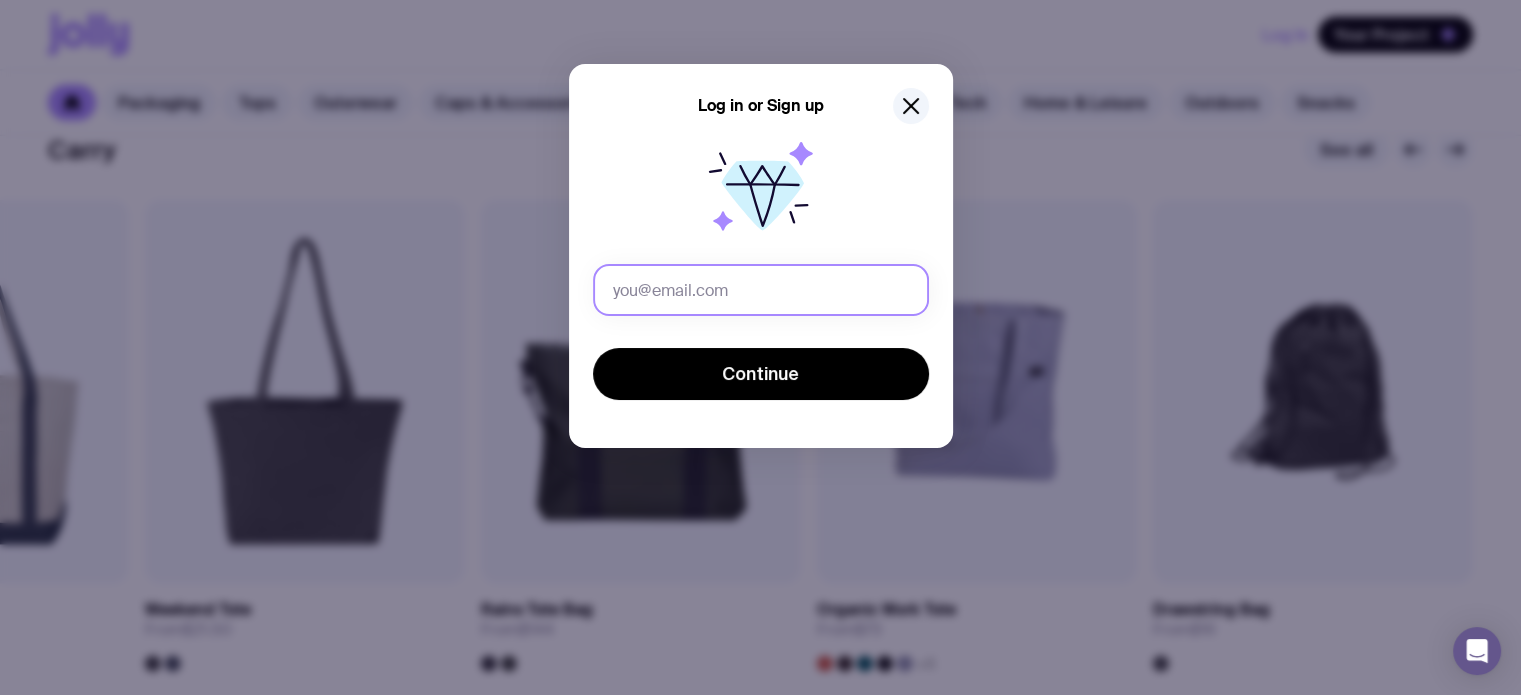 click 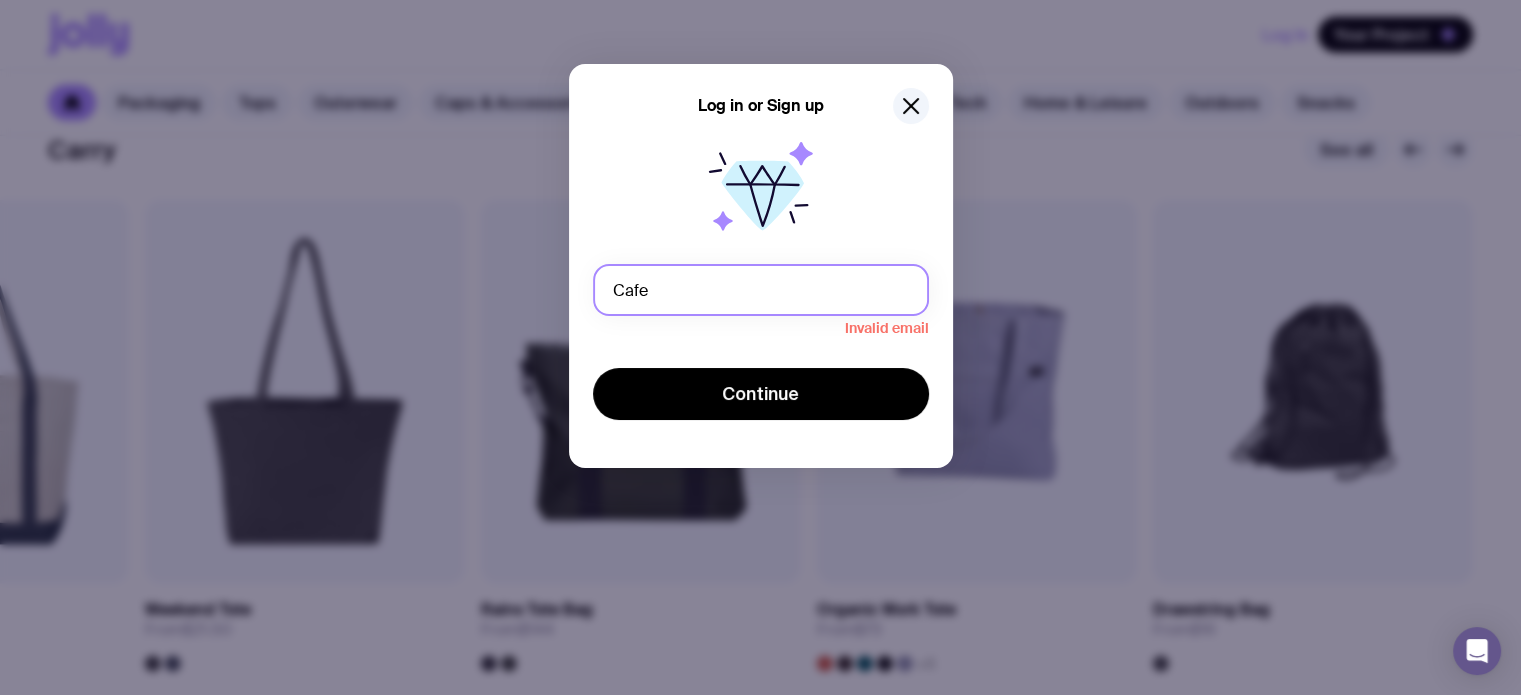 click on "Cafe" 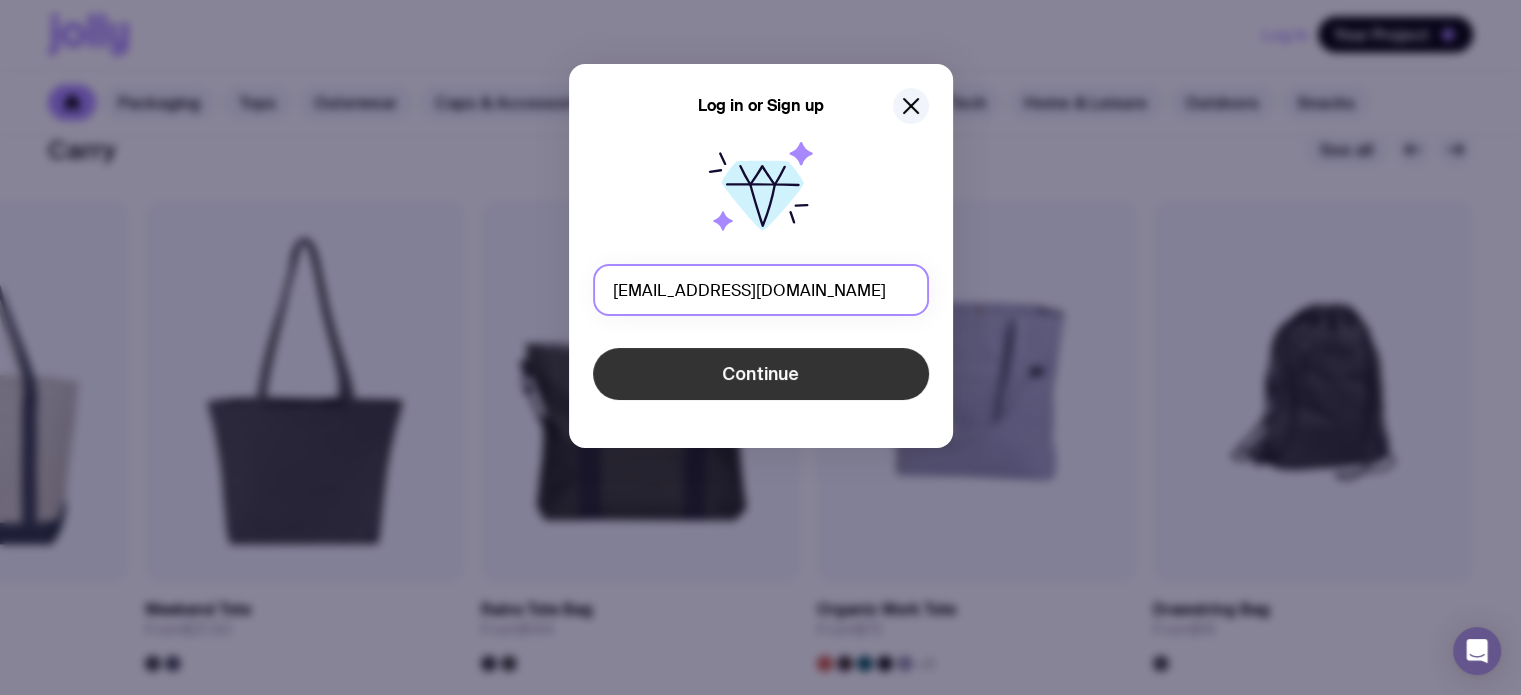 type on "info@burrowcafe.com.au" 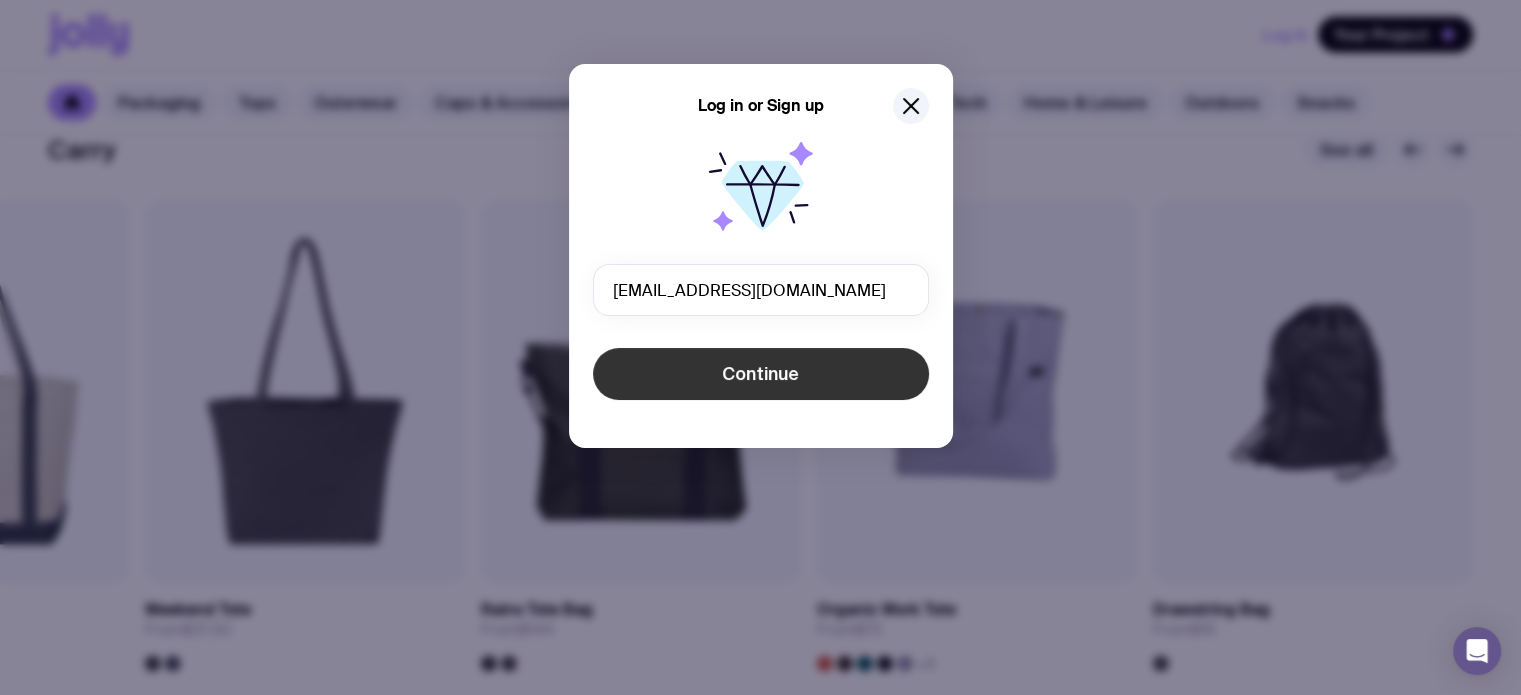 click on "Continue" at bounding box center (761, 374) 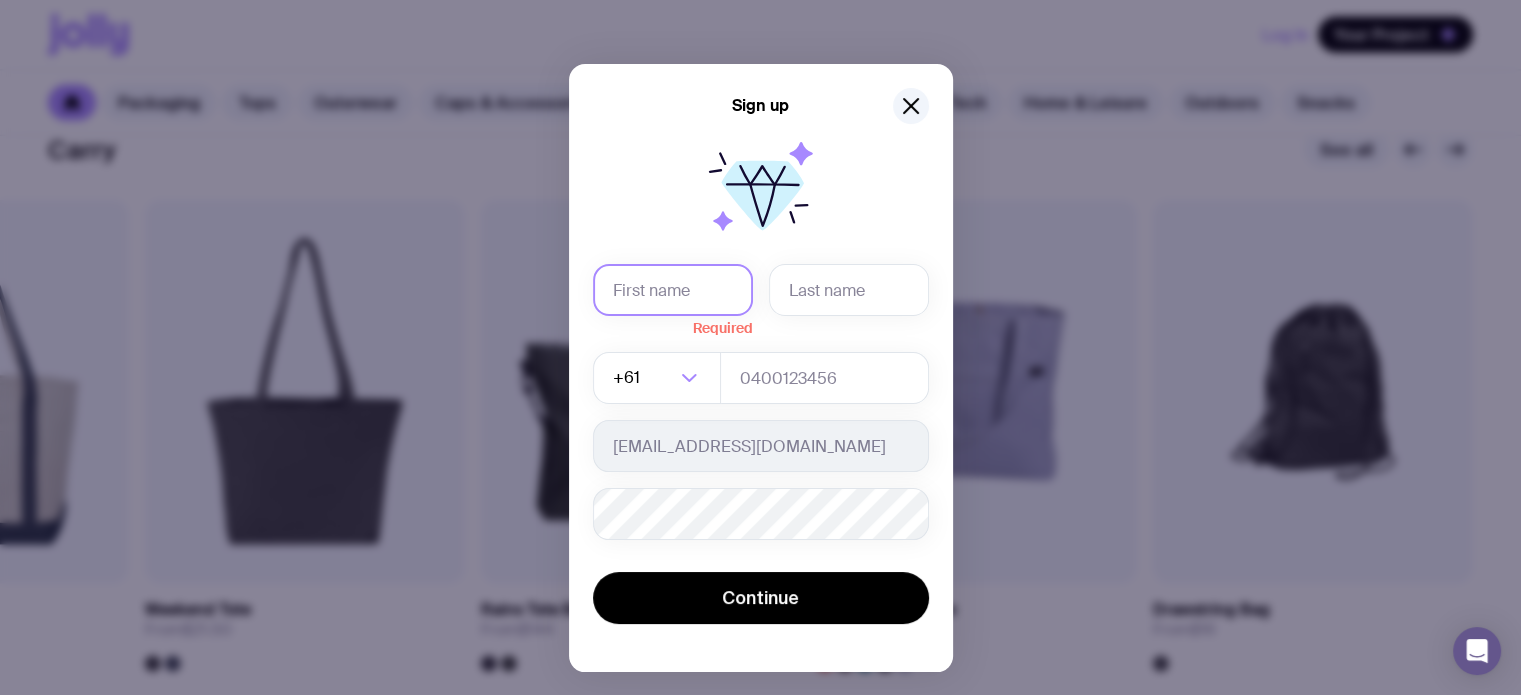 click 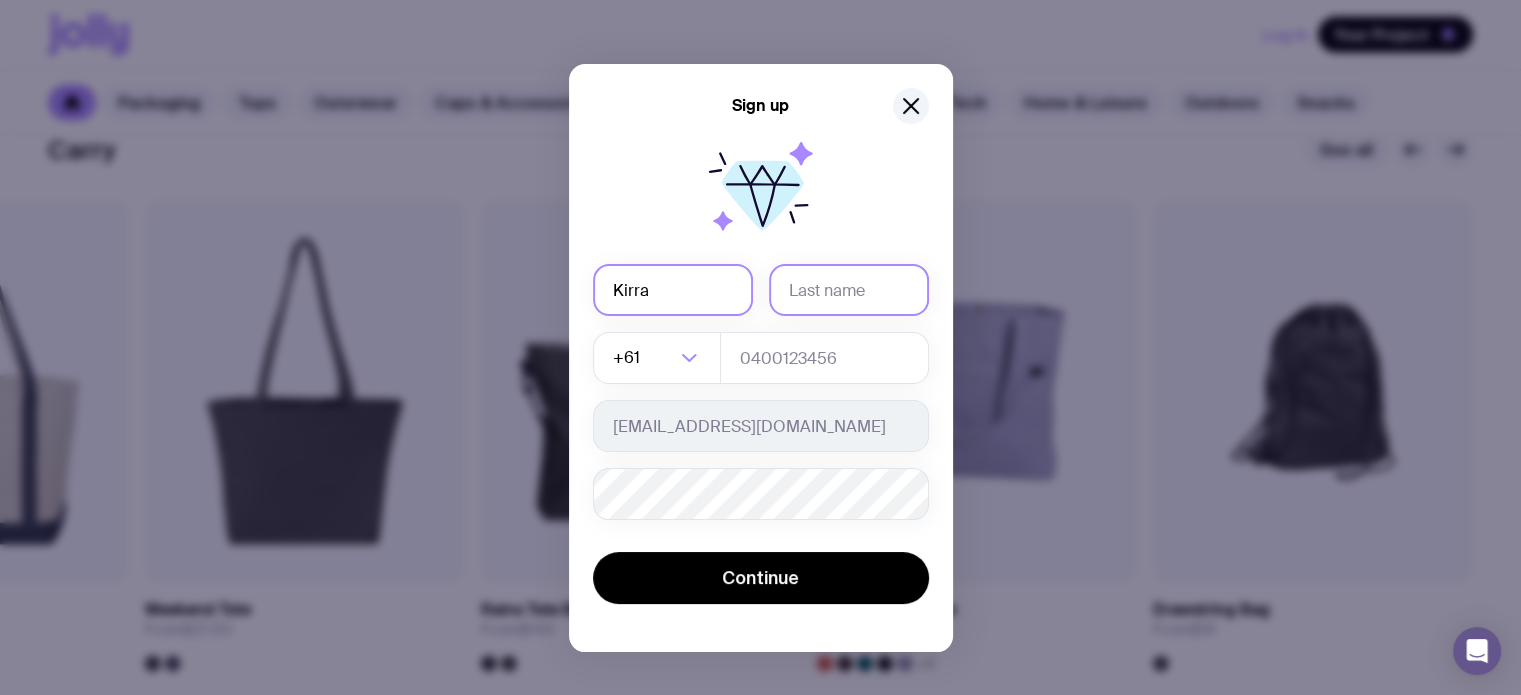 type on "Kirra" 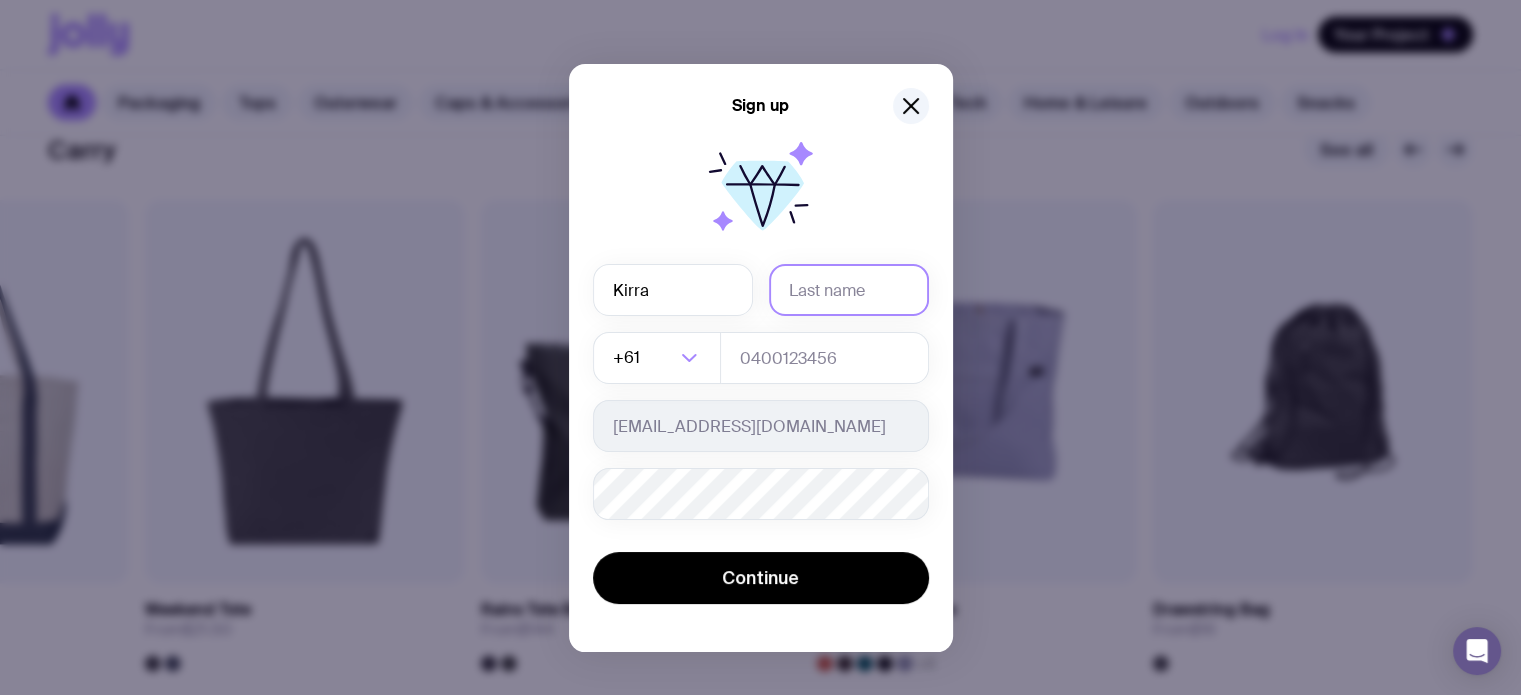 click 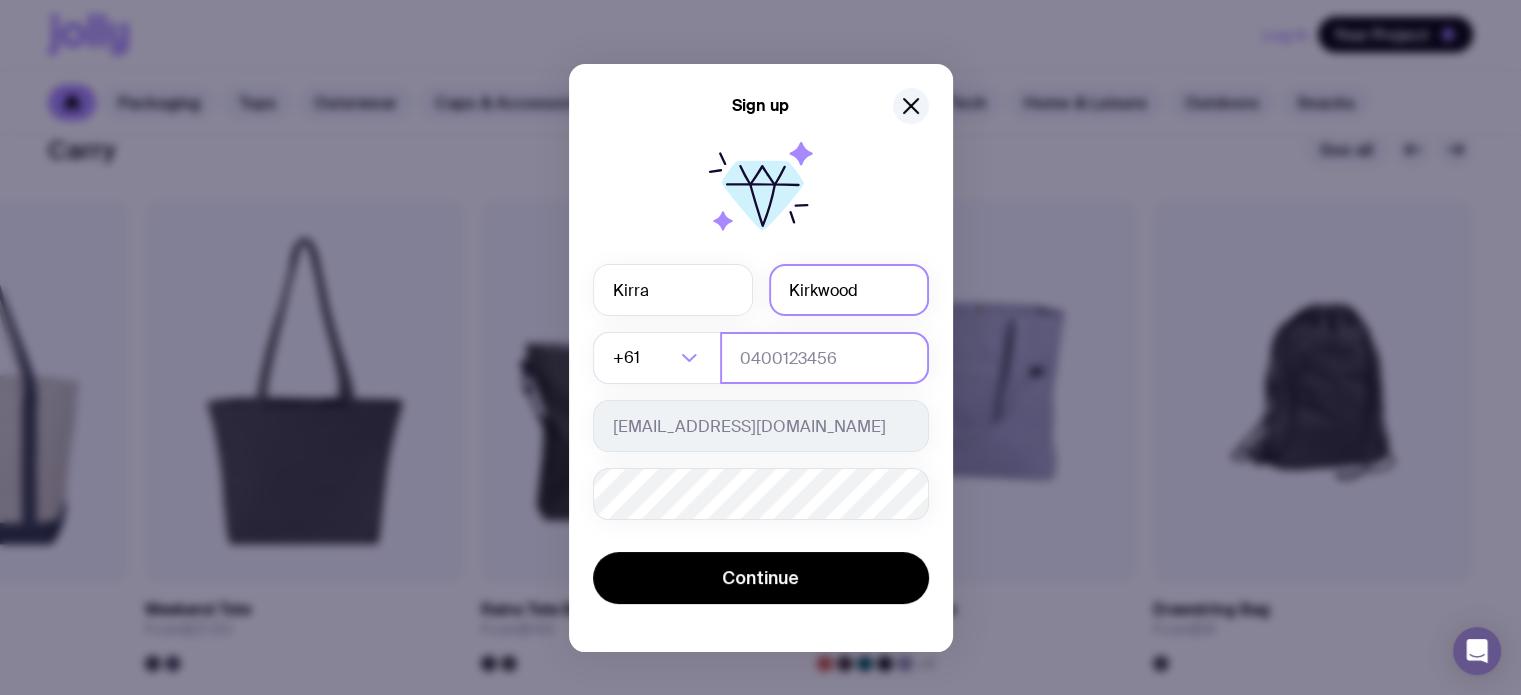 type on "Kirkwood" 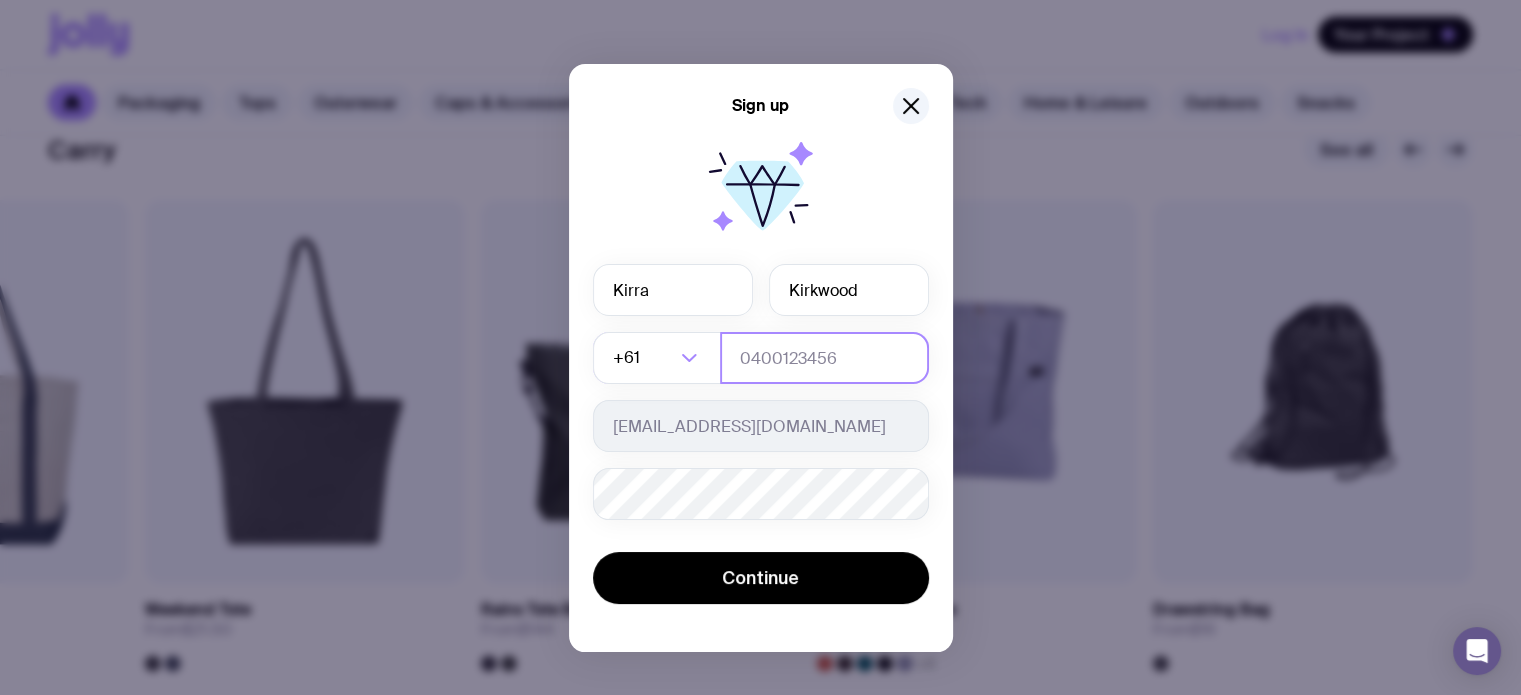 click at bounding box center [824, 358] 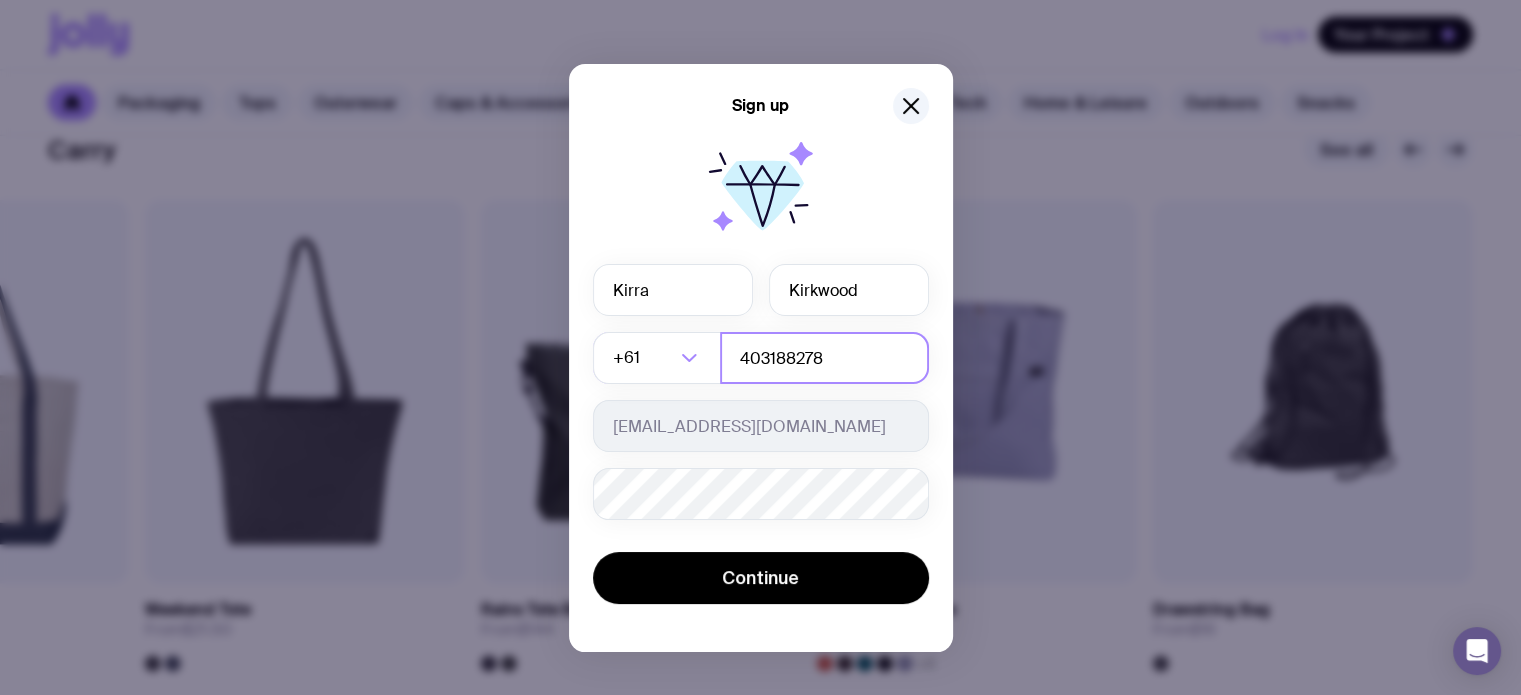 type on "403188278" 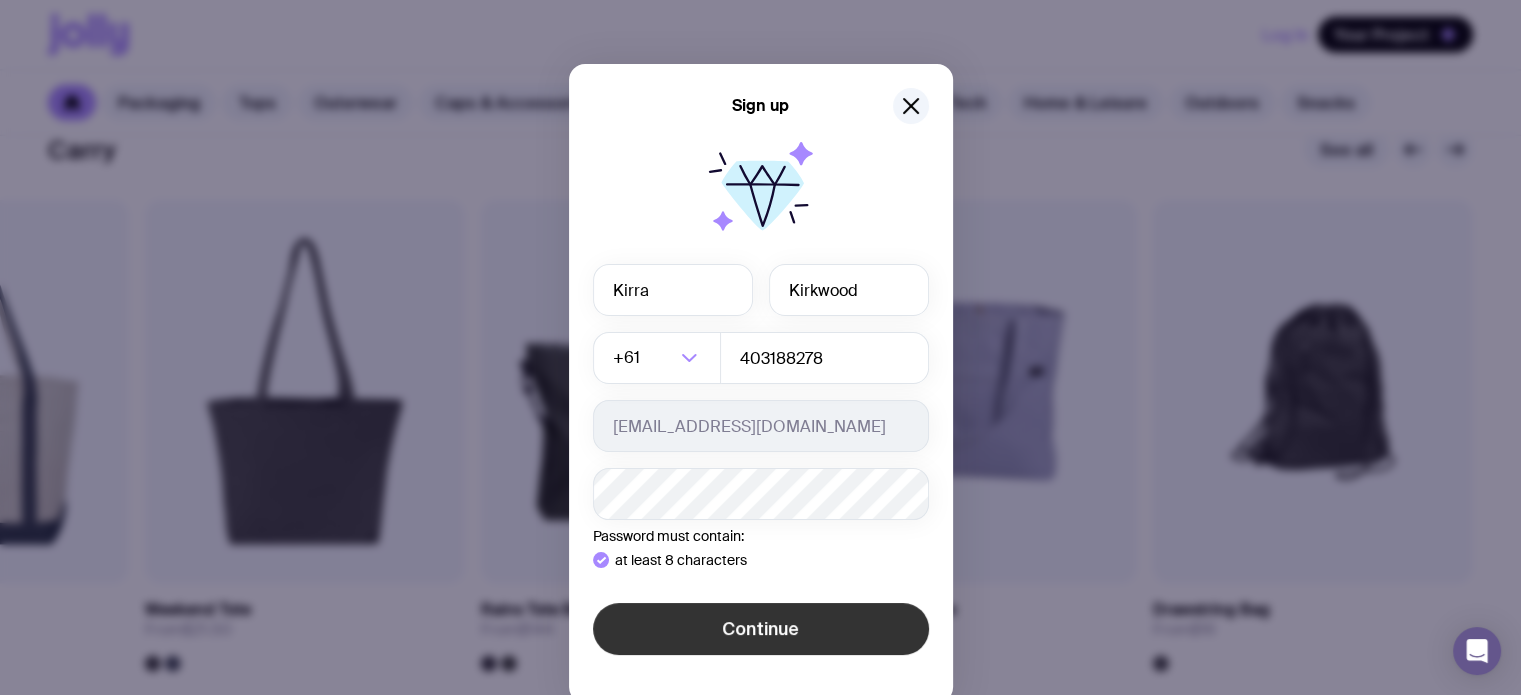 click on "Sign up Kirra Kirkwood +61 Loading... 403188278 info@burrowcafe.com.au Password must contain: at least 8 characters an uppercase letter a lowercase letter a digit a special character Continue" 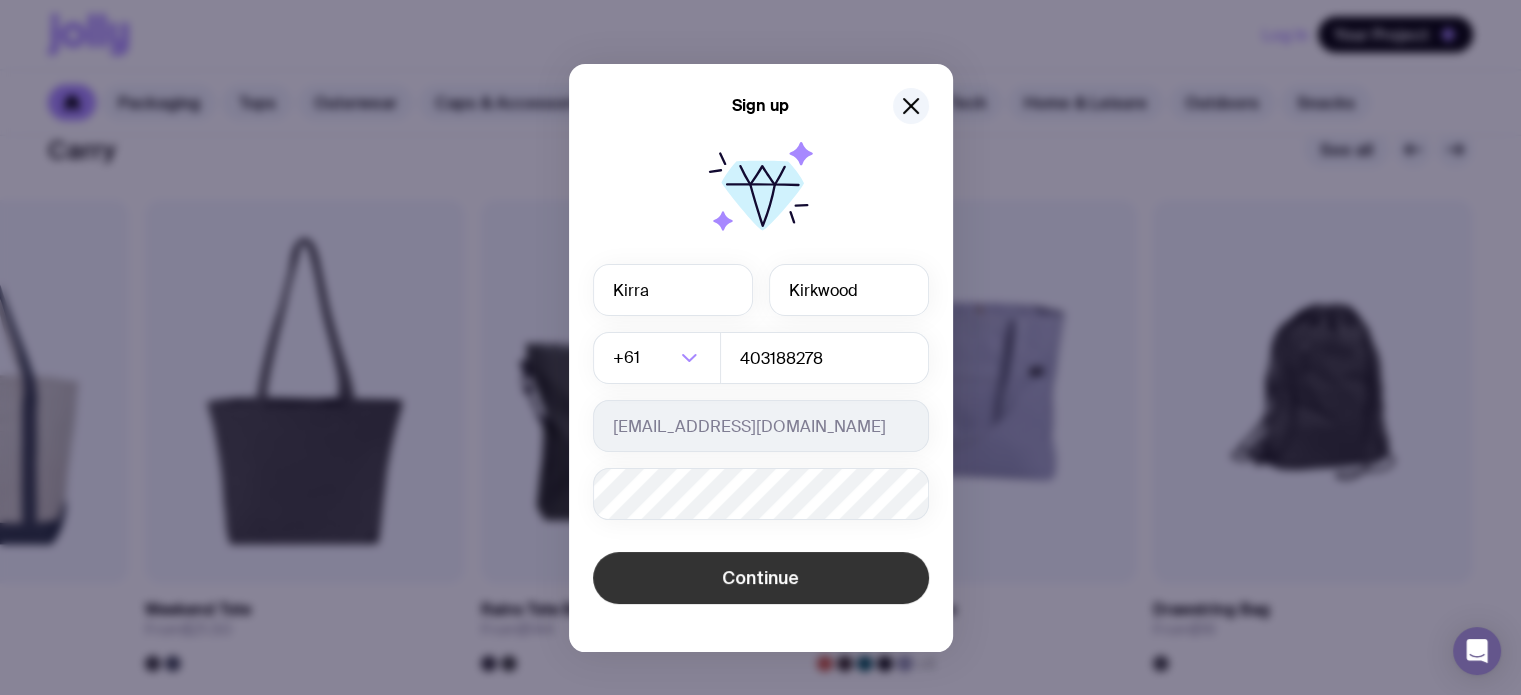 click on "Continue" at bounding box center (761, 578) 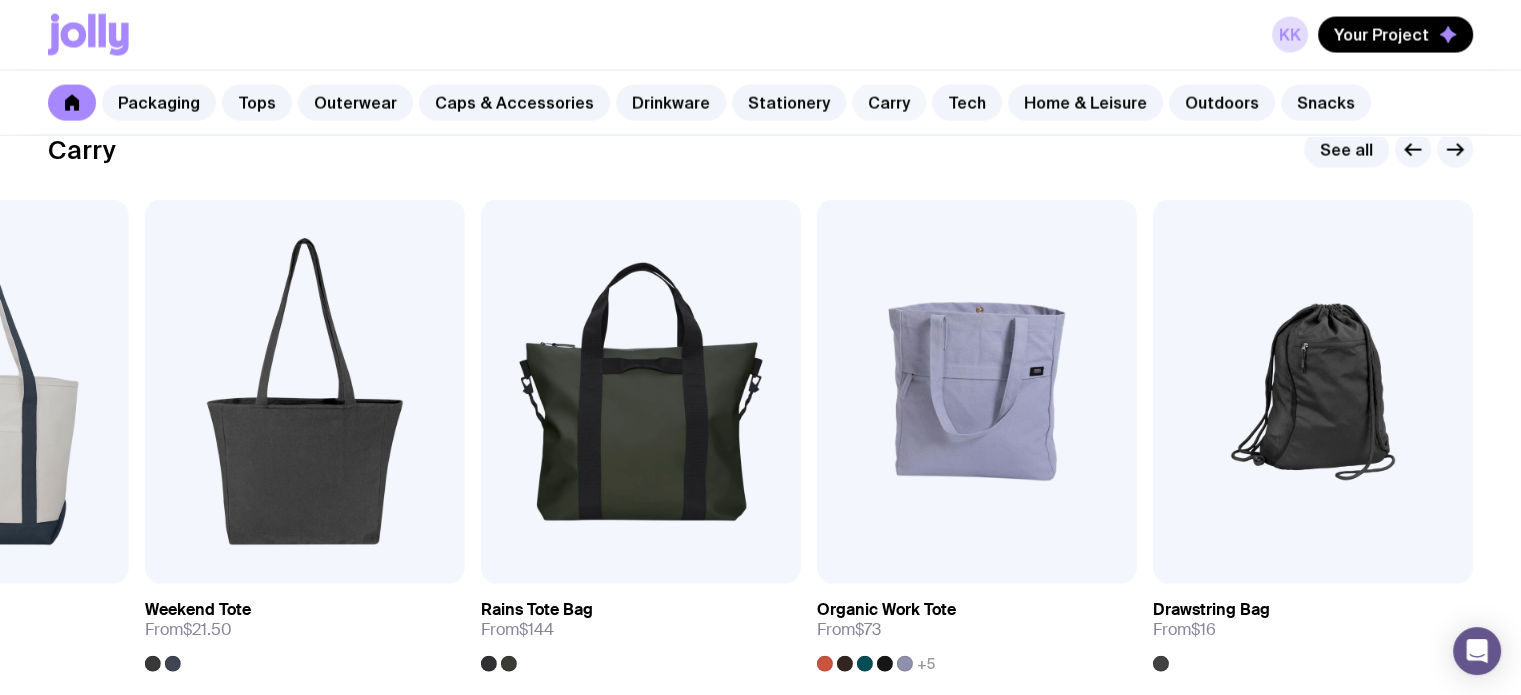 click on "Carry" 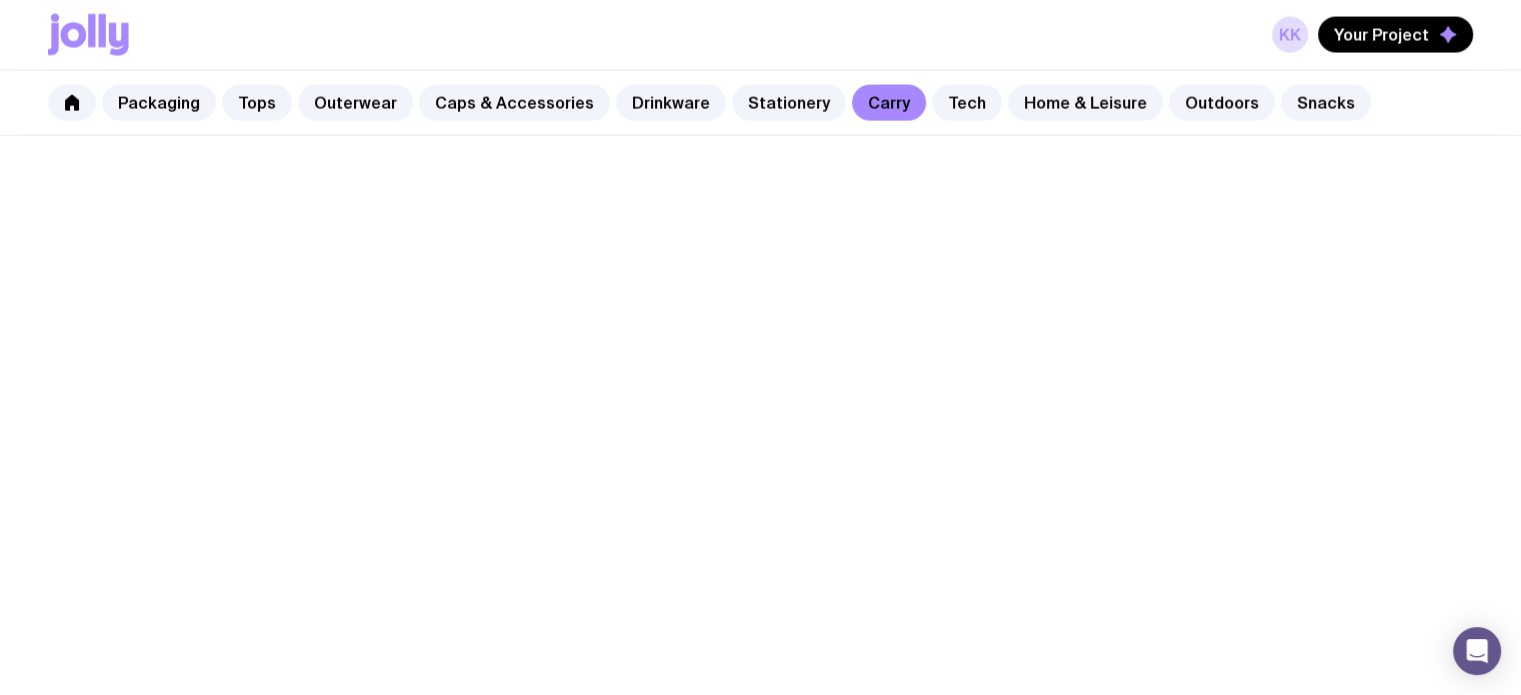 scroll, scrollTop: 0, scrollLeft: 0, axis: both 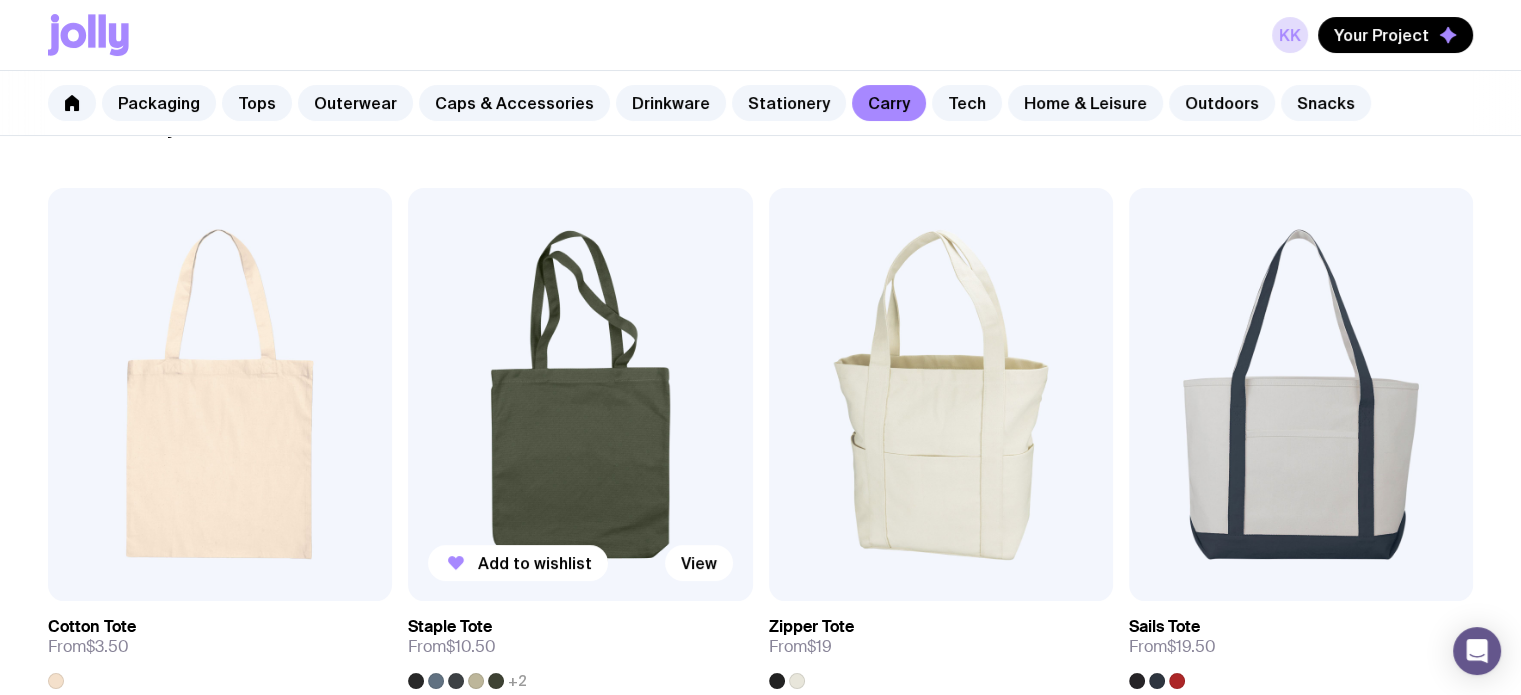 click at bounding box center (580, 394) 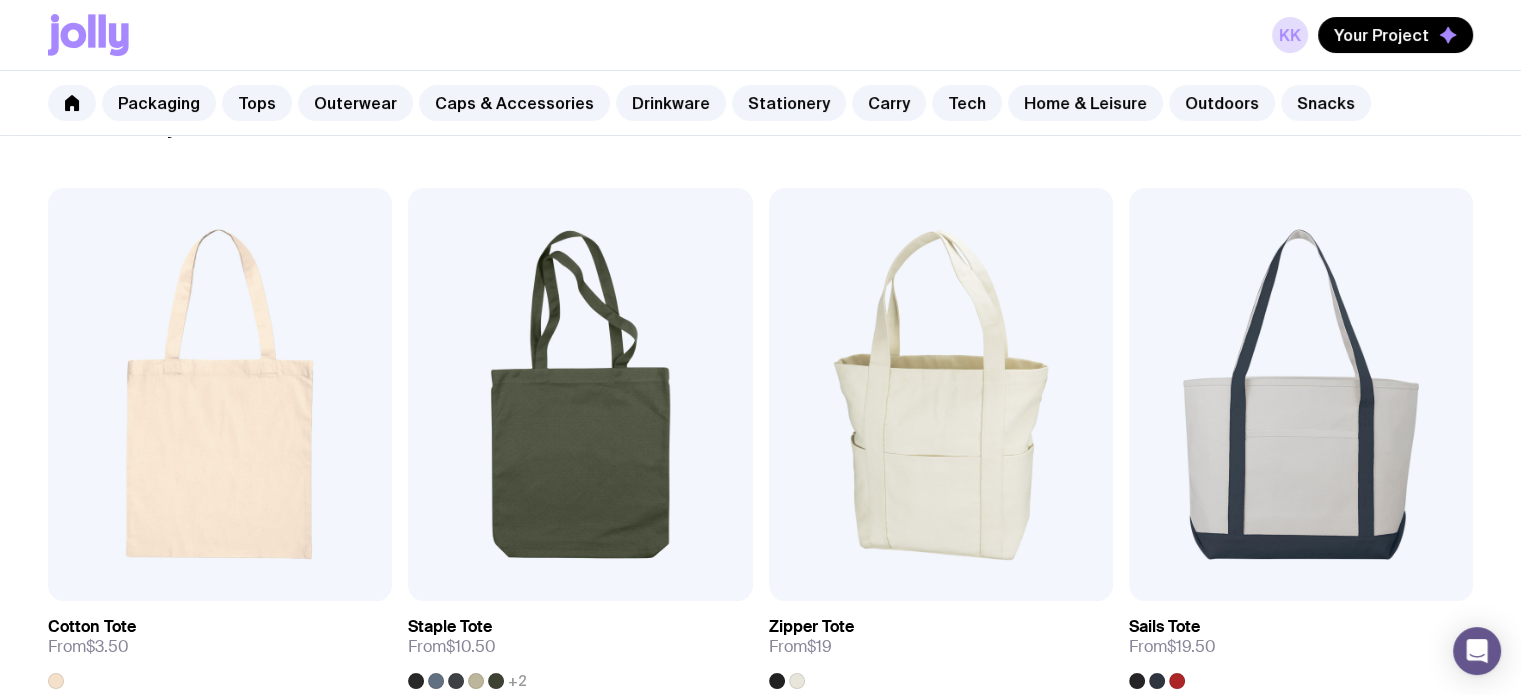 scroll, scrollTop: 0, scrollLeft: 0, axis: both 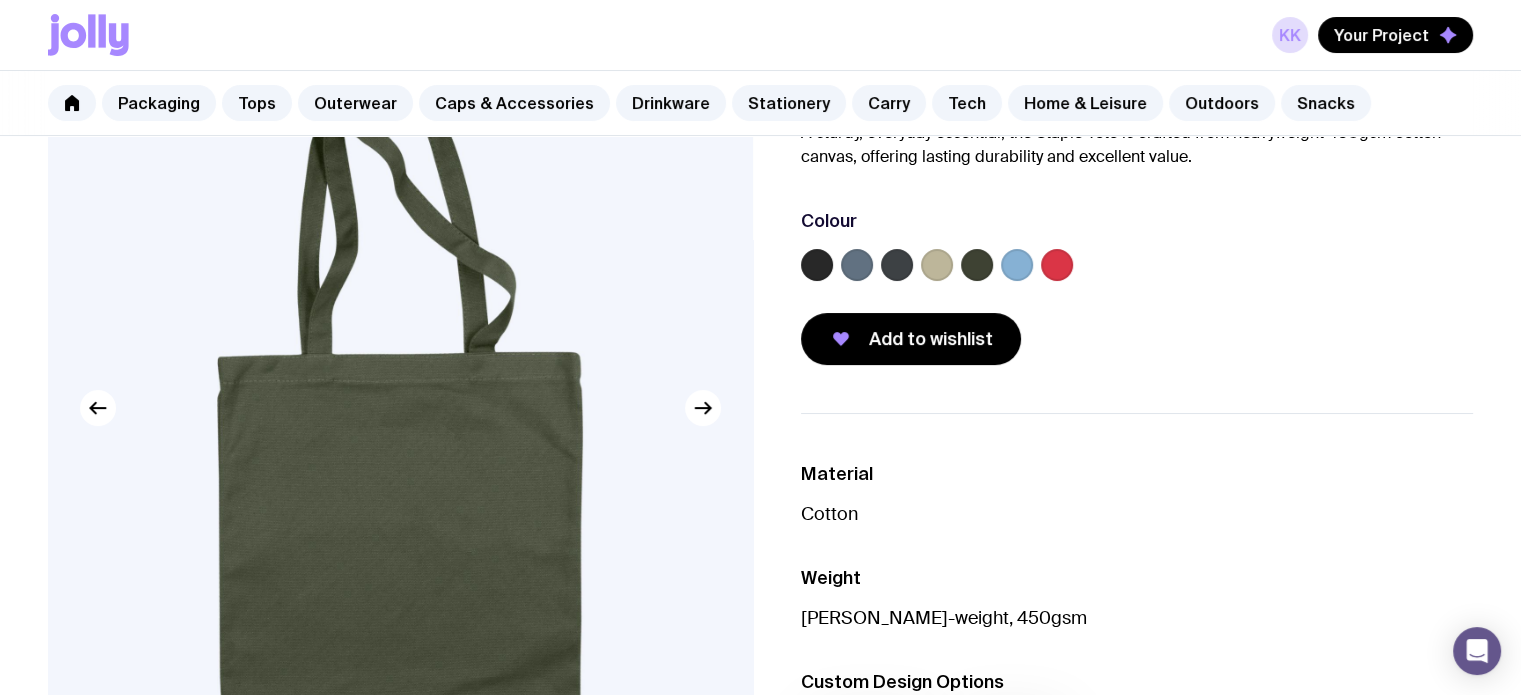 click 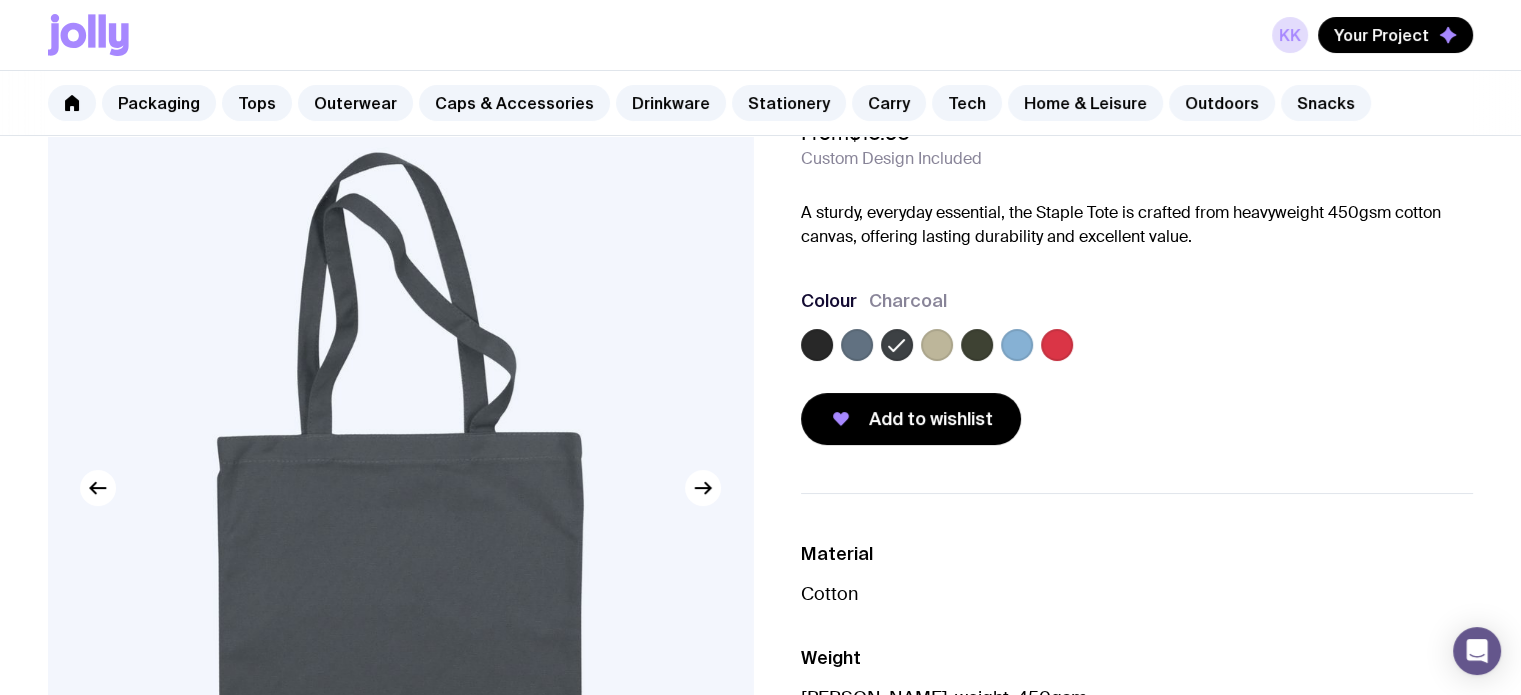 scroll, scrollTop: 0, scrollLeft: 0, axis: both 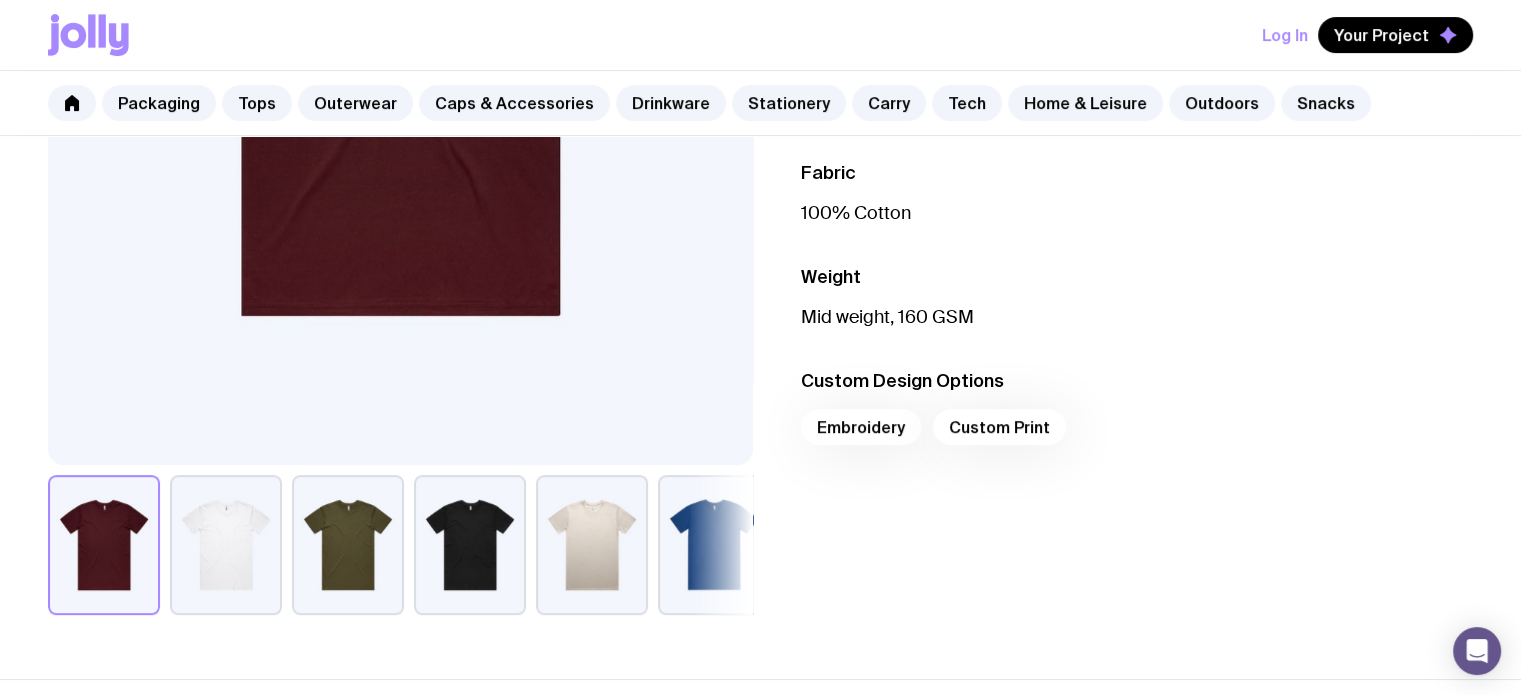 click on "Embroidery Custom Print" at bounding box center (1137, 433) 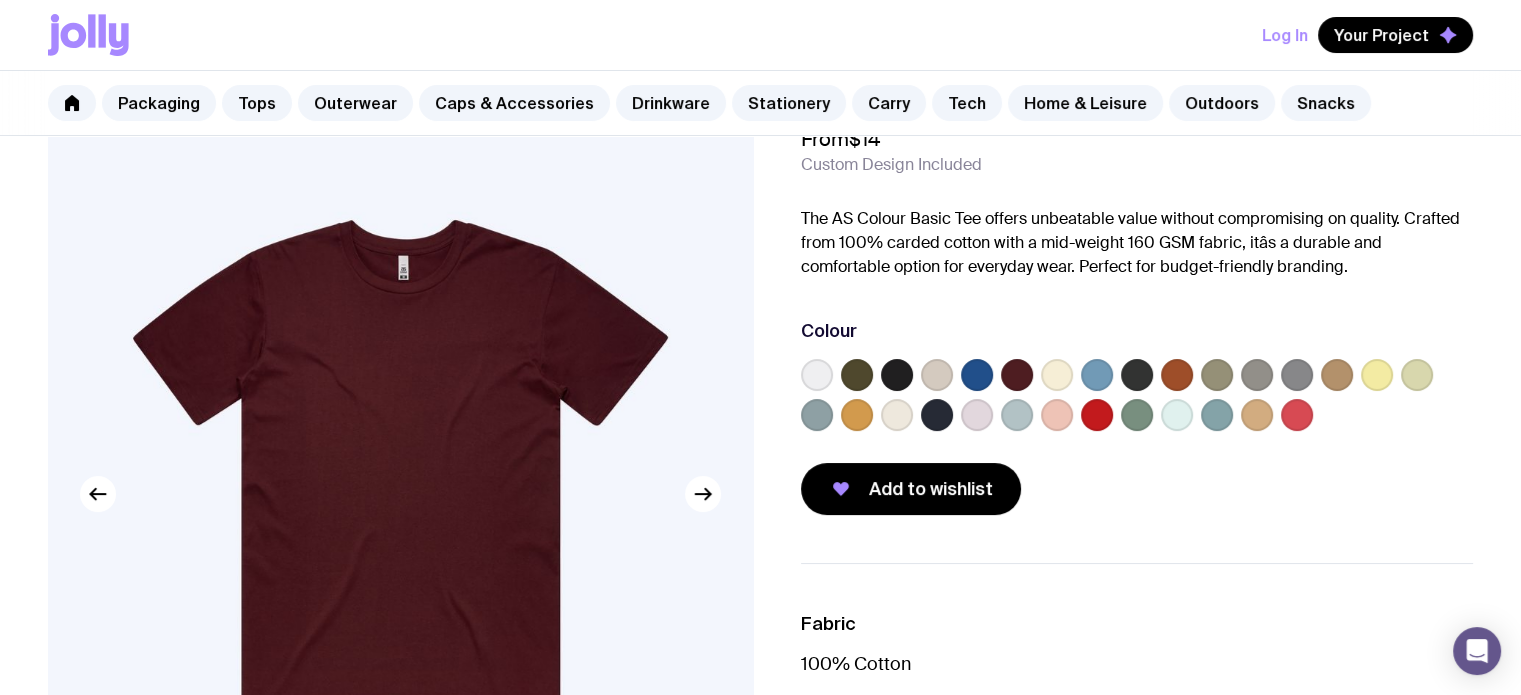 scroll, scrollTop: 0, scrollLeft: 0, axis: both 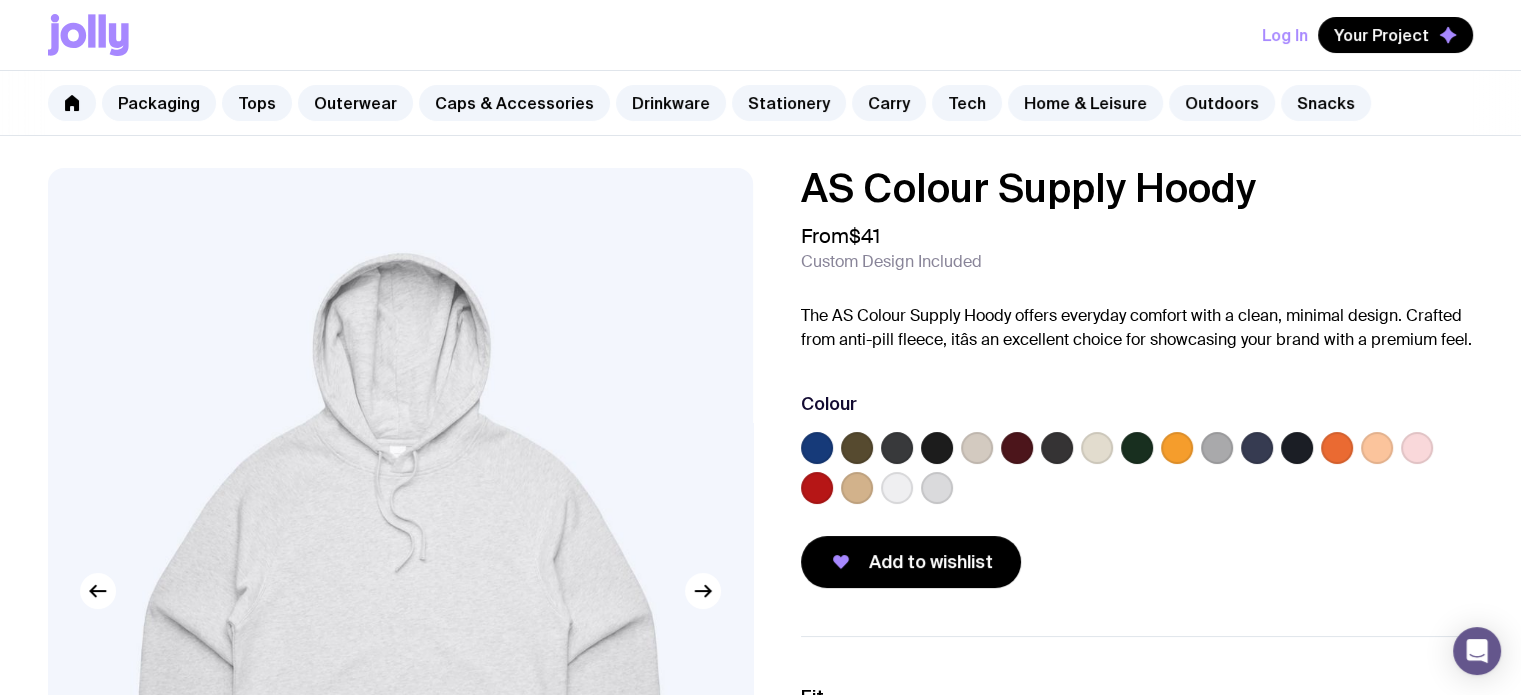 click at bounding box center [1137, 448] 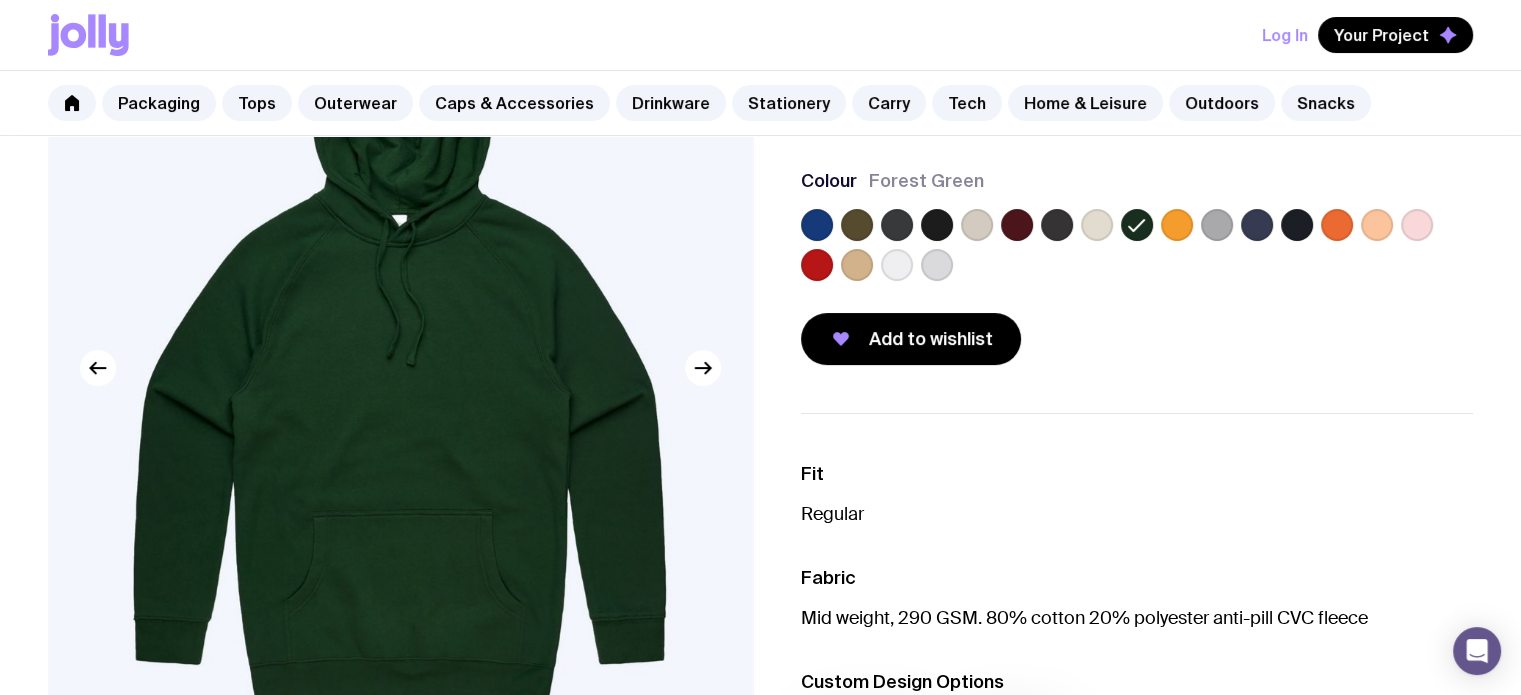 scroll, scrollTop: 220, scrollLeft: 0, axis: vertical 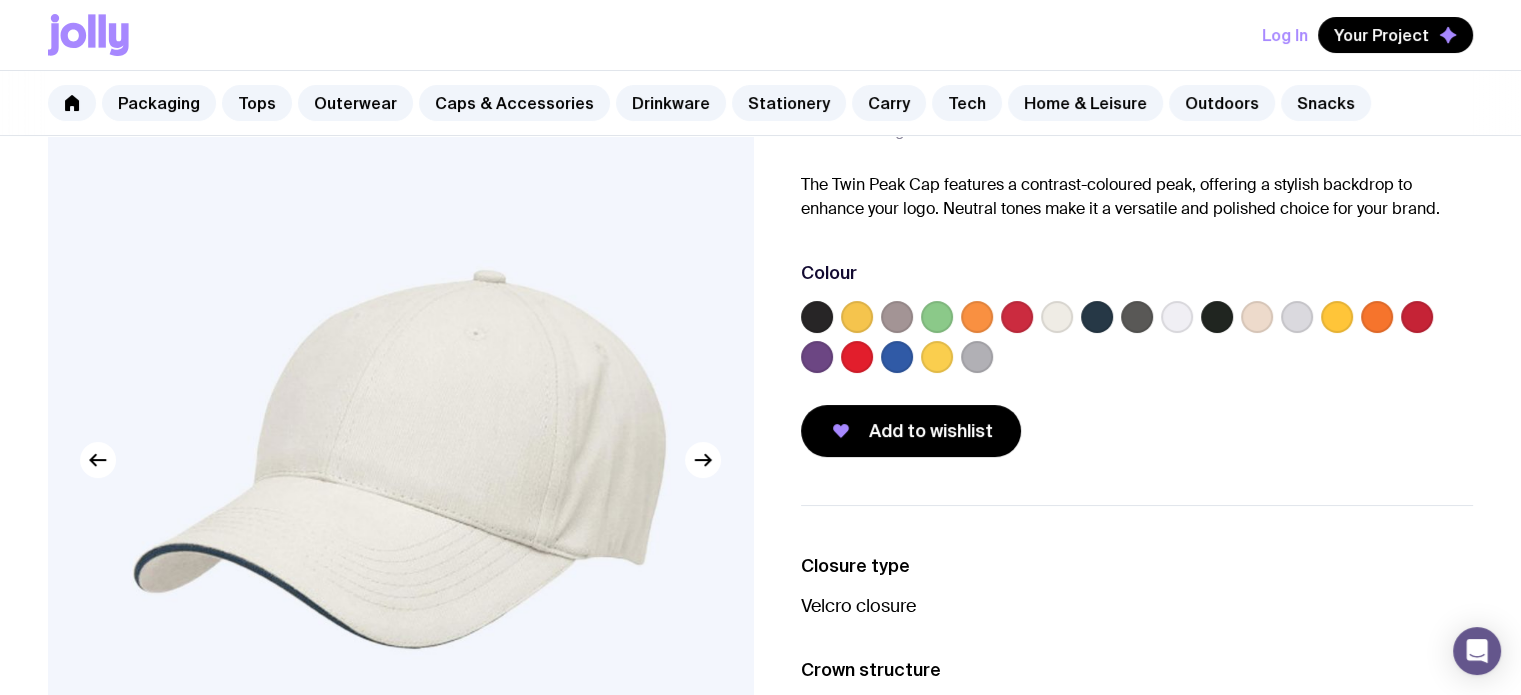 click at bounding box center [937, 317] 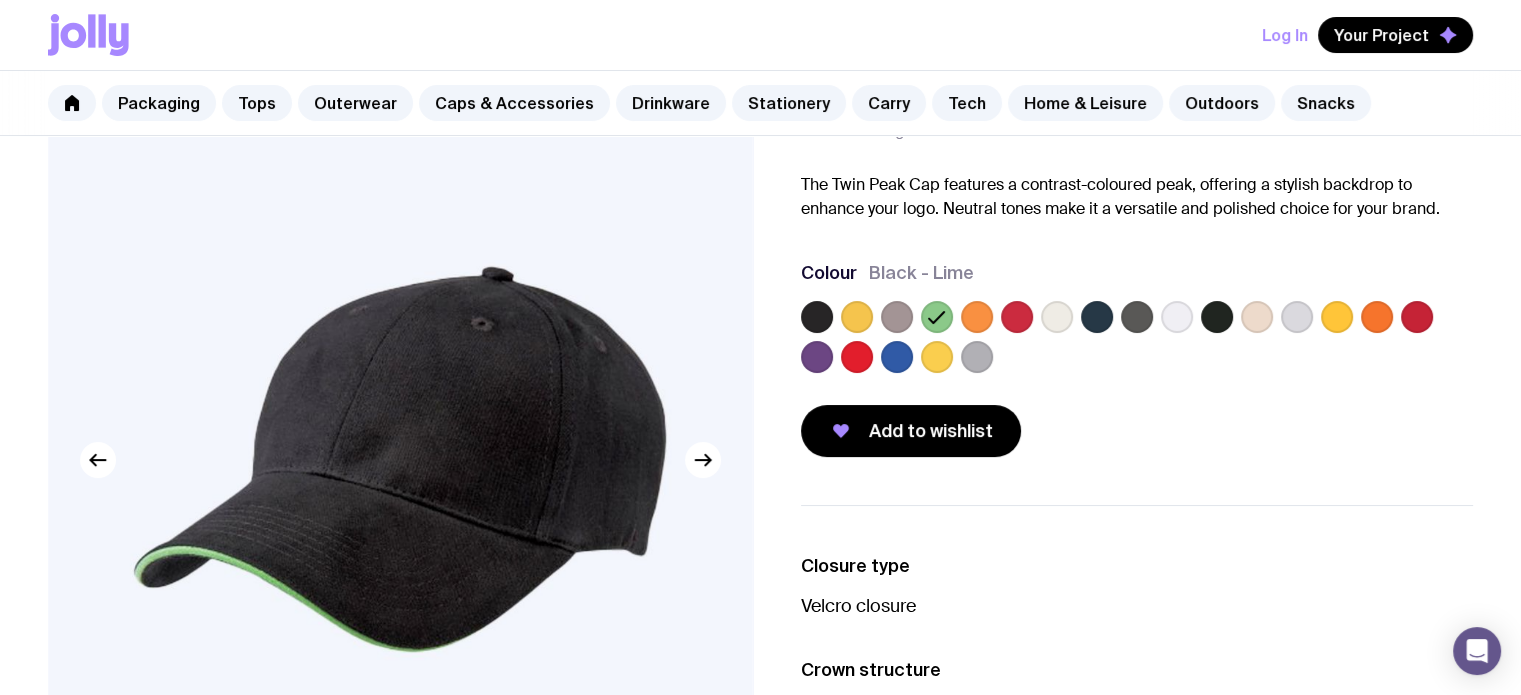 drag, startPoint x: 797, startPoint y: 362, endPoint x: 812, endPoint y: 362, distance: 15 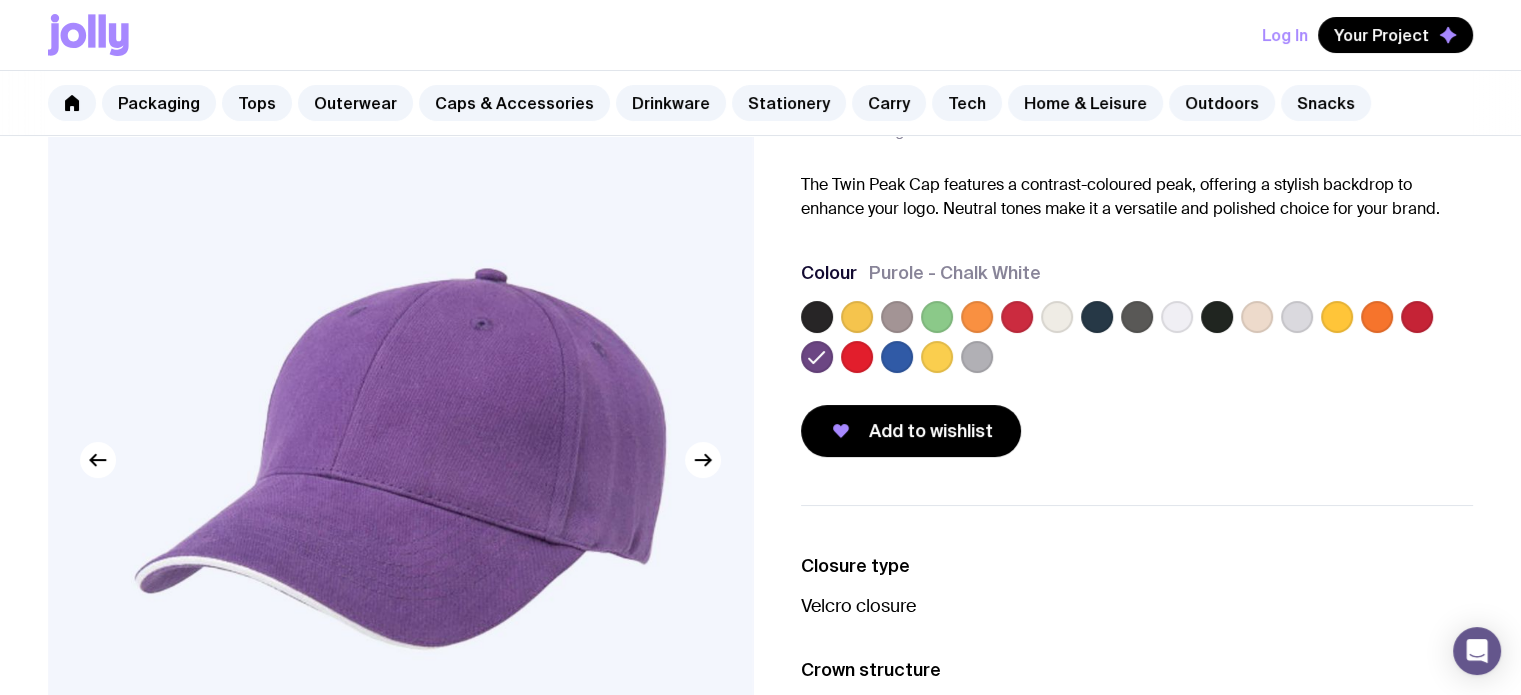 click at bounding box center [1217, 317] 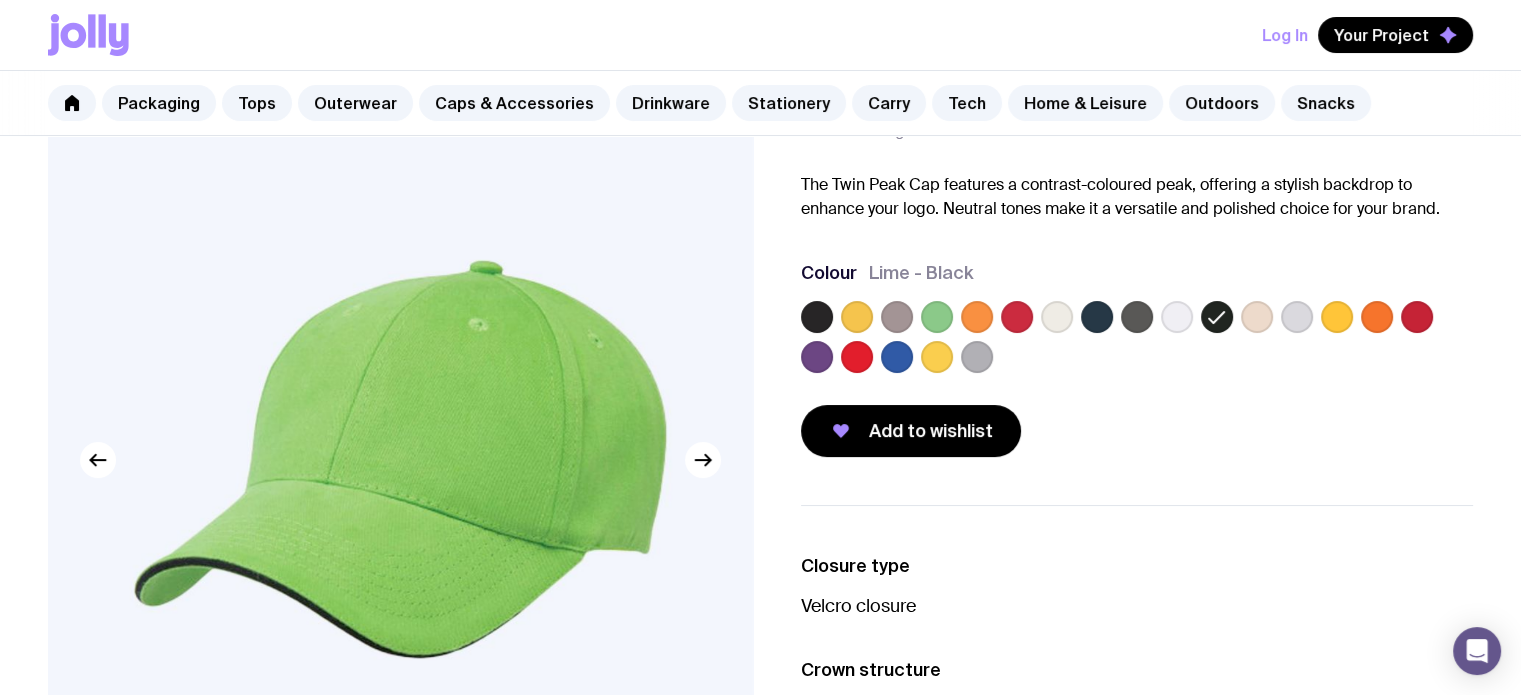 click at bounding box center [1417, 317] 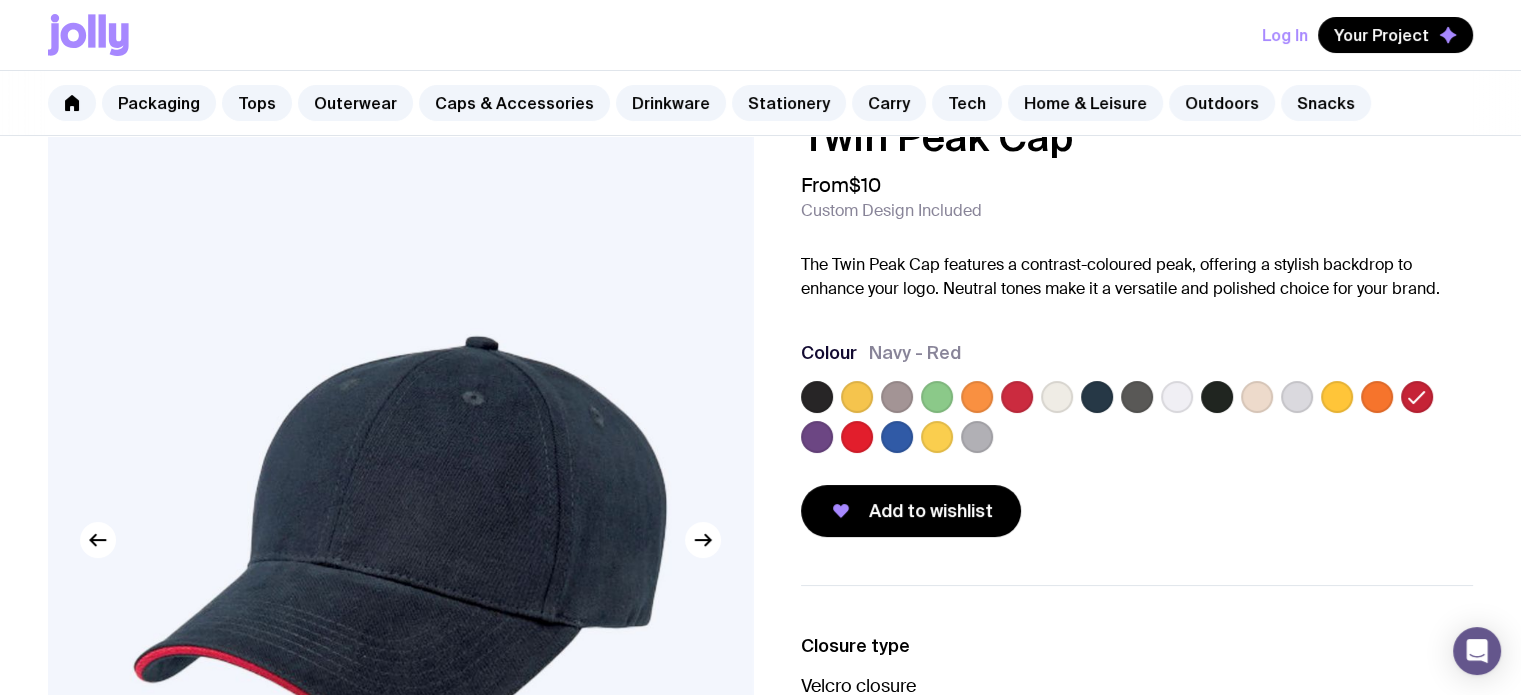 scroll, scrollTop: 0, scrollLeft: 0, axis: both 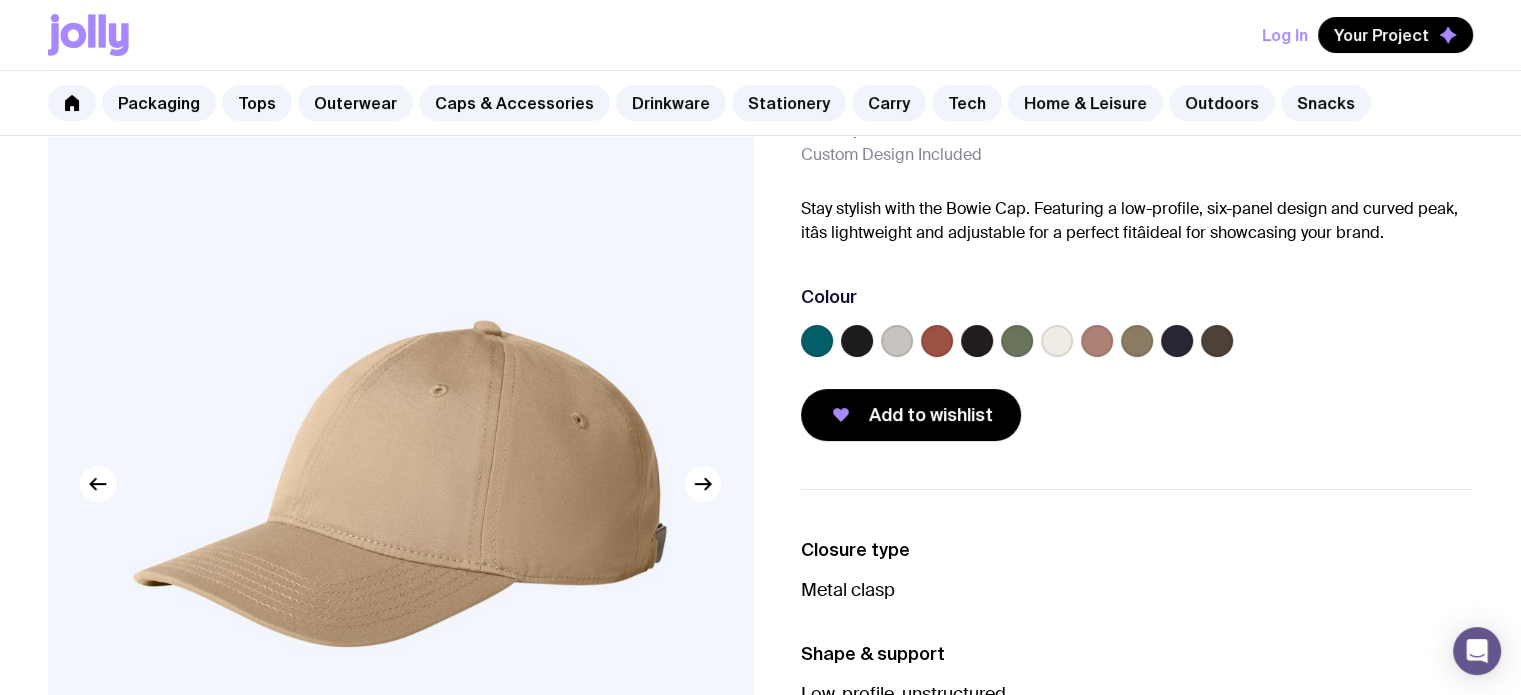 click at bounding box center [1017, 341] 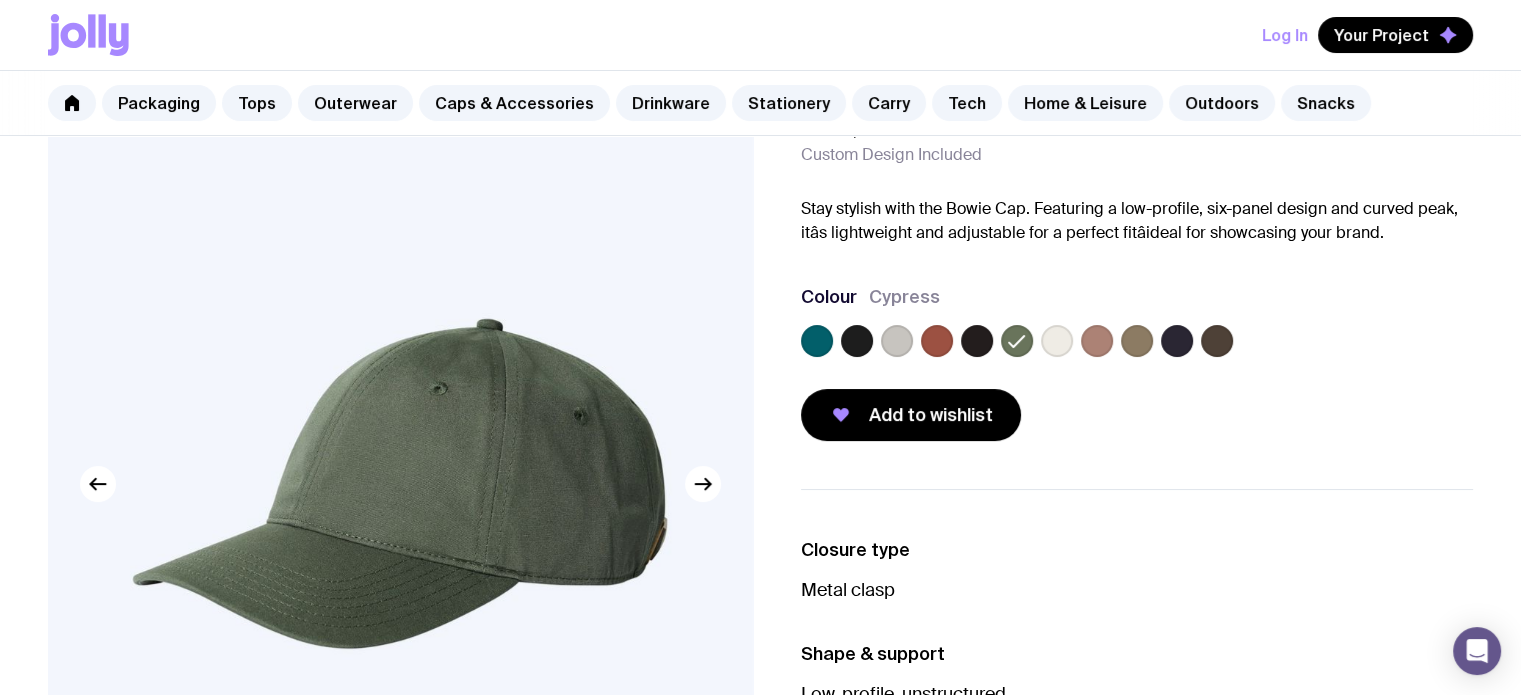 click at bounding box center [1217, 341] 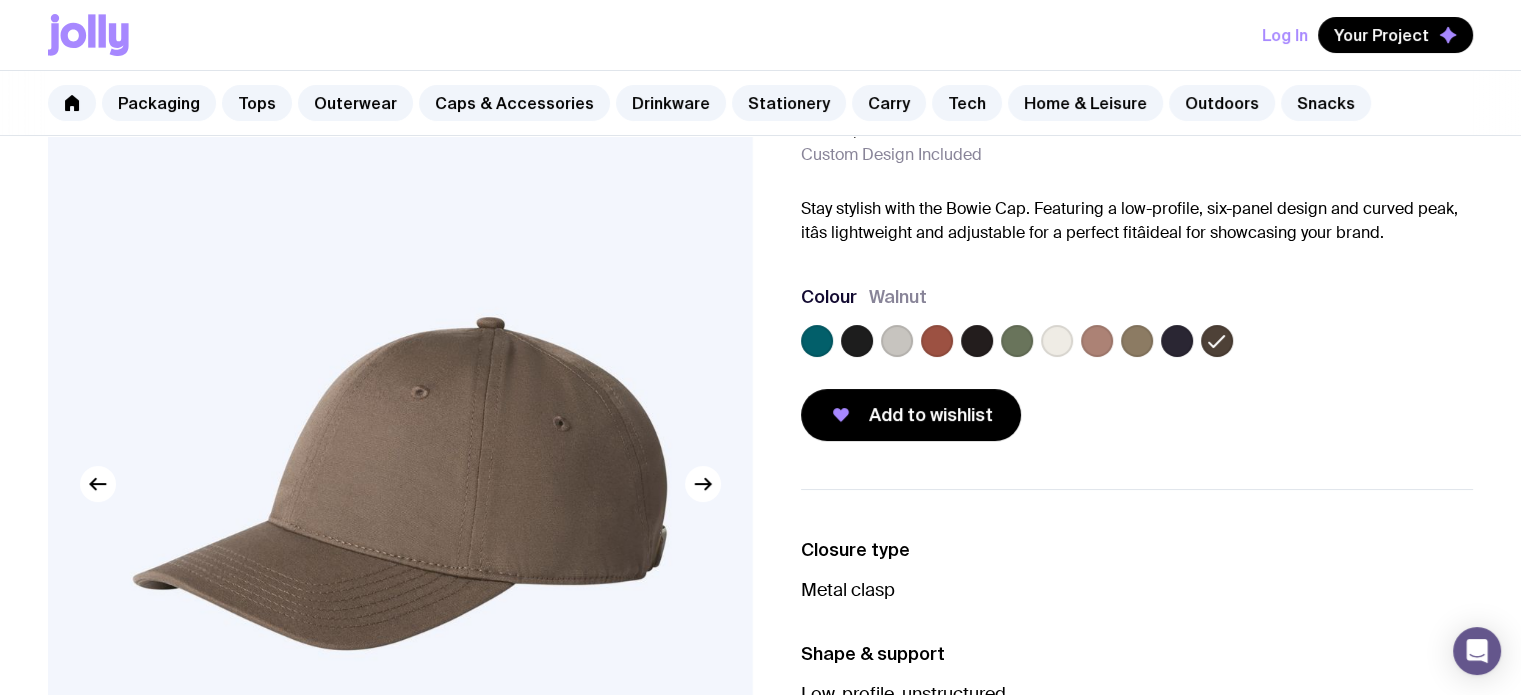 click at bounding box center (1177, 341) 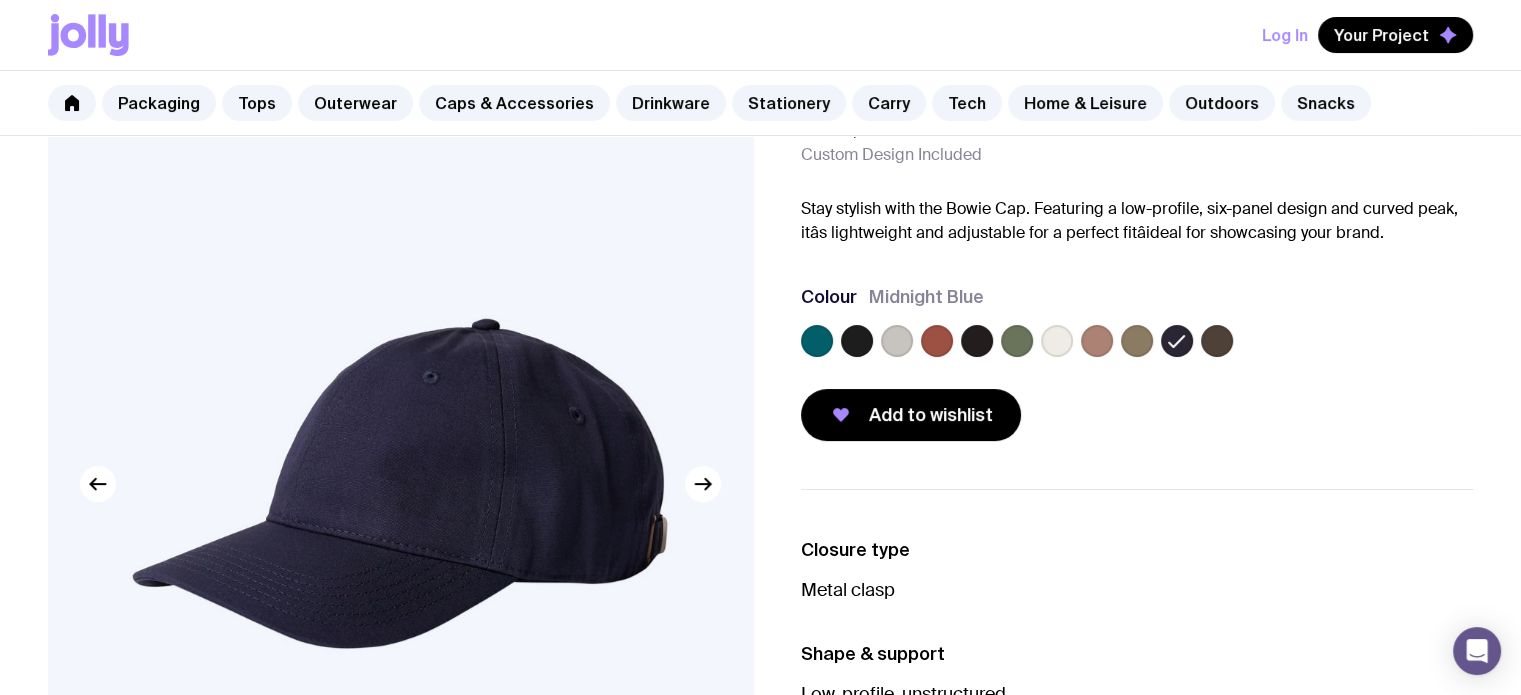 click at bounding box center [1137, 341] 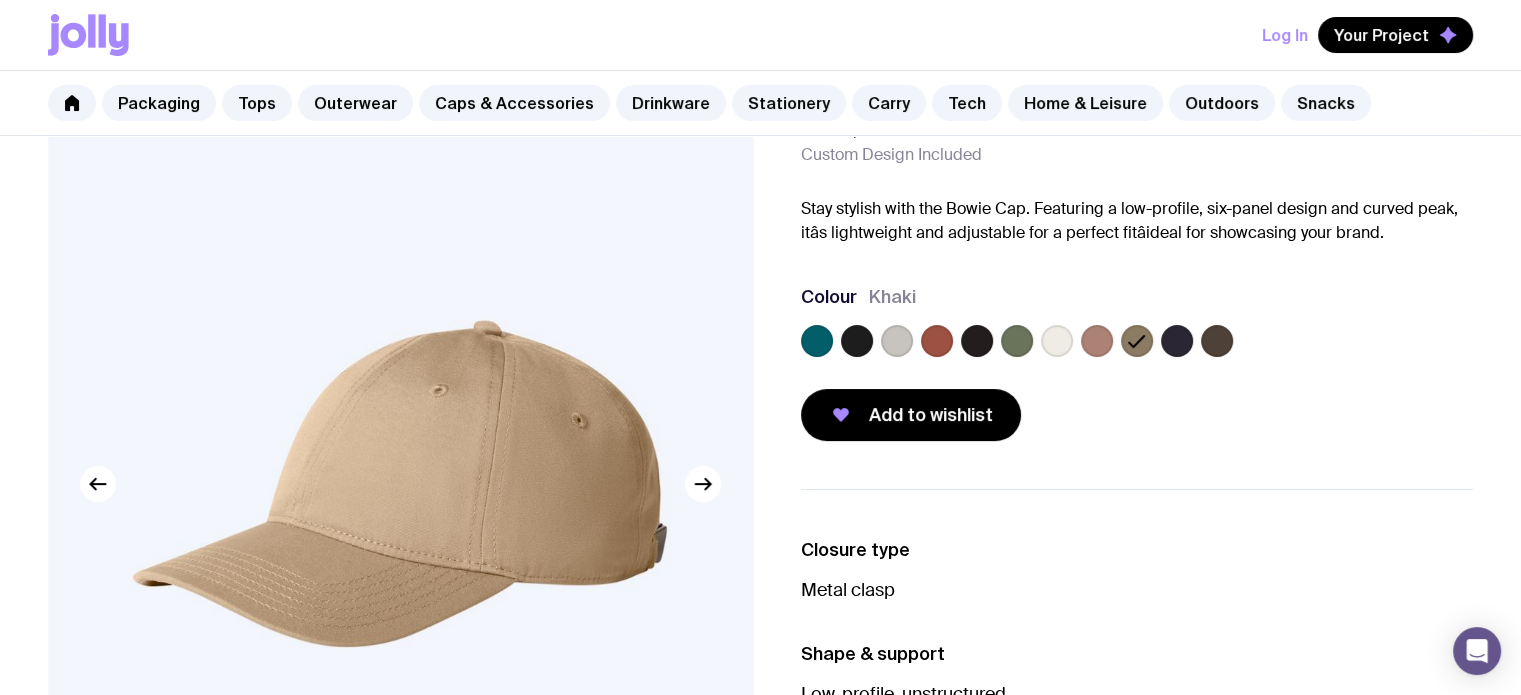 click at bounding box center (1097, 341) 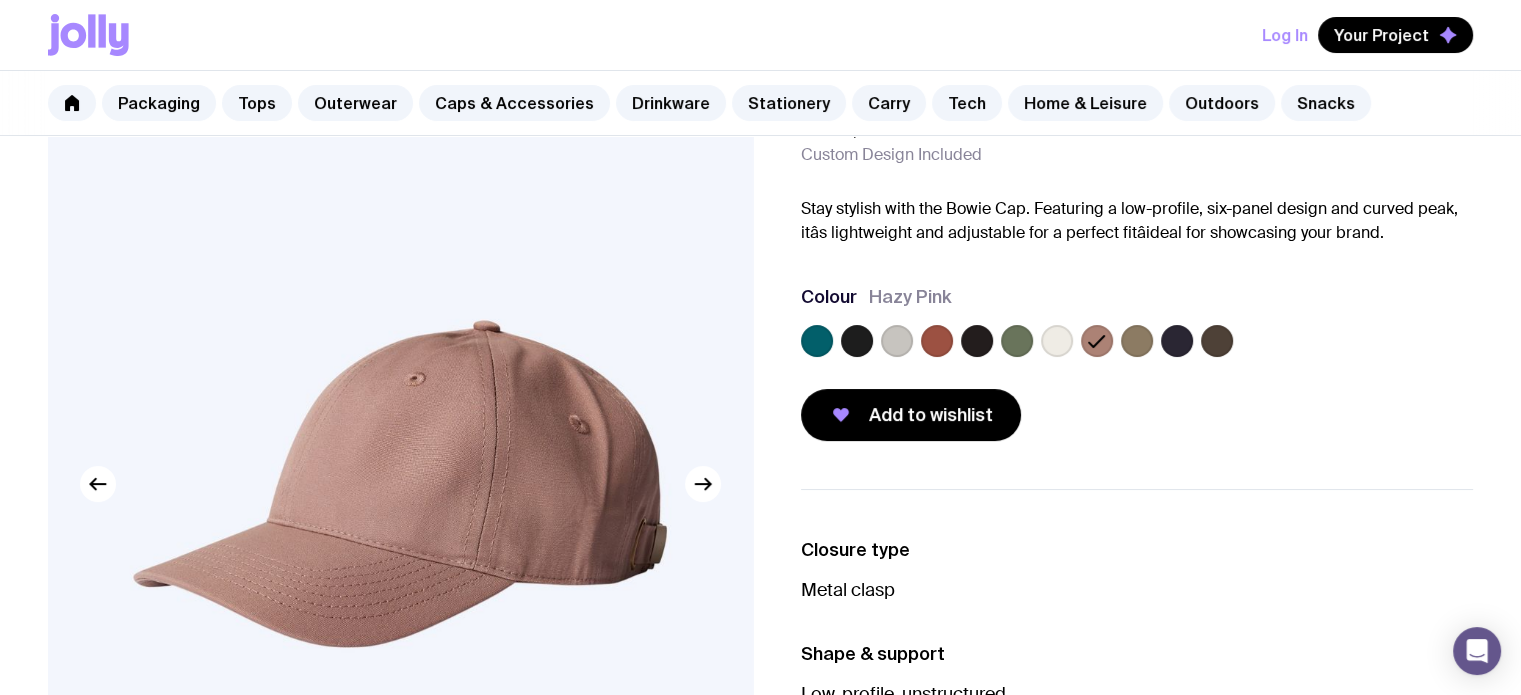 click at bounding box center (817, 341) 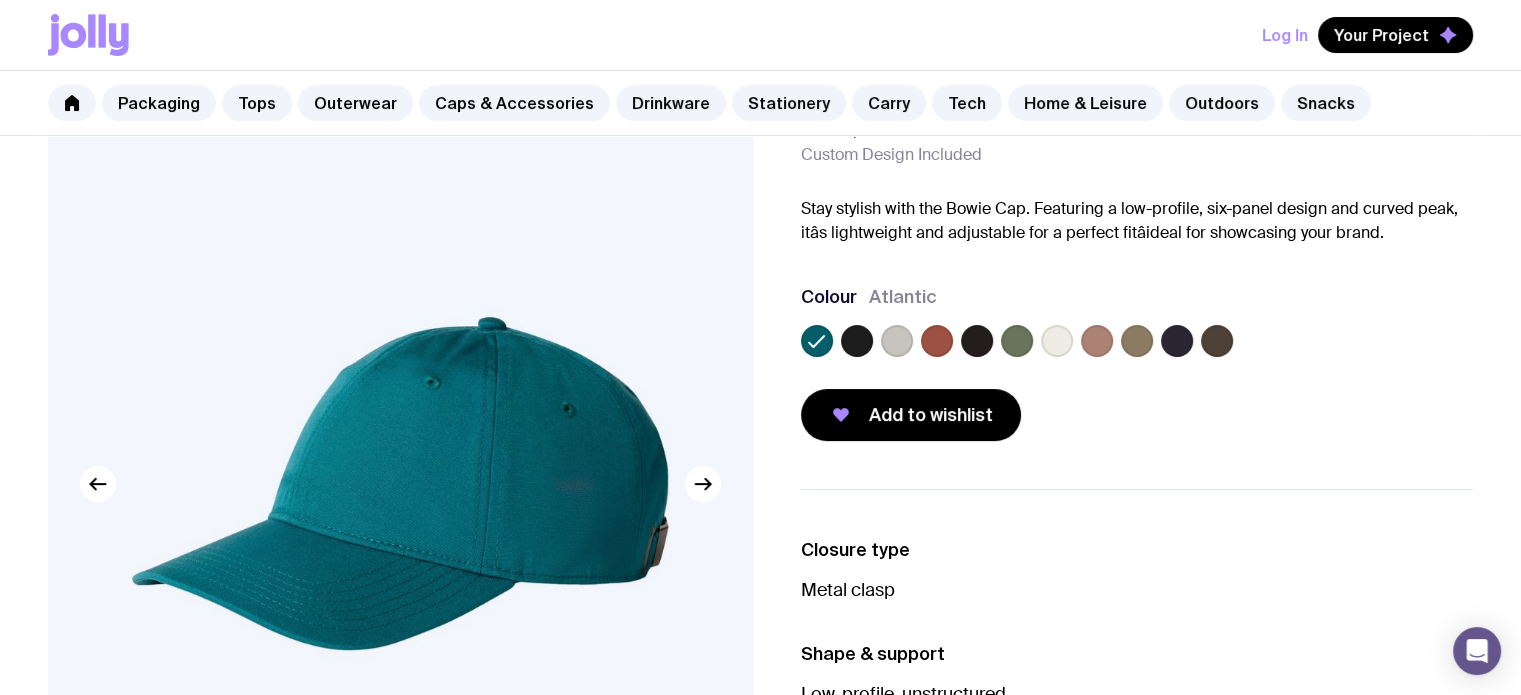 click at bounding box center (857, 341) 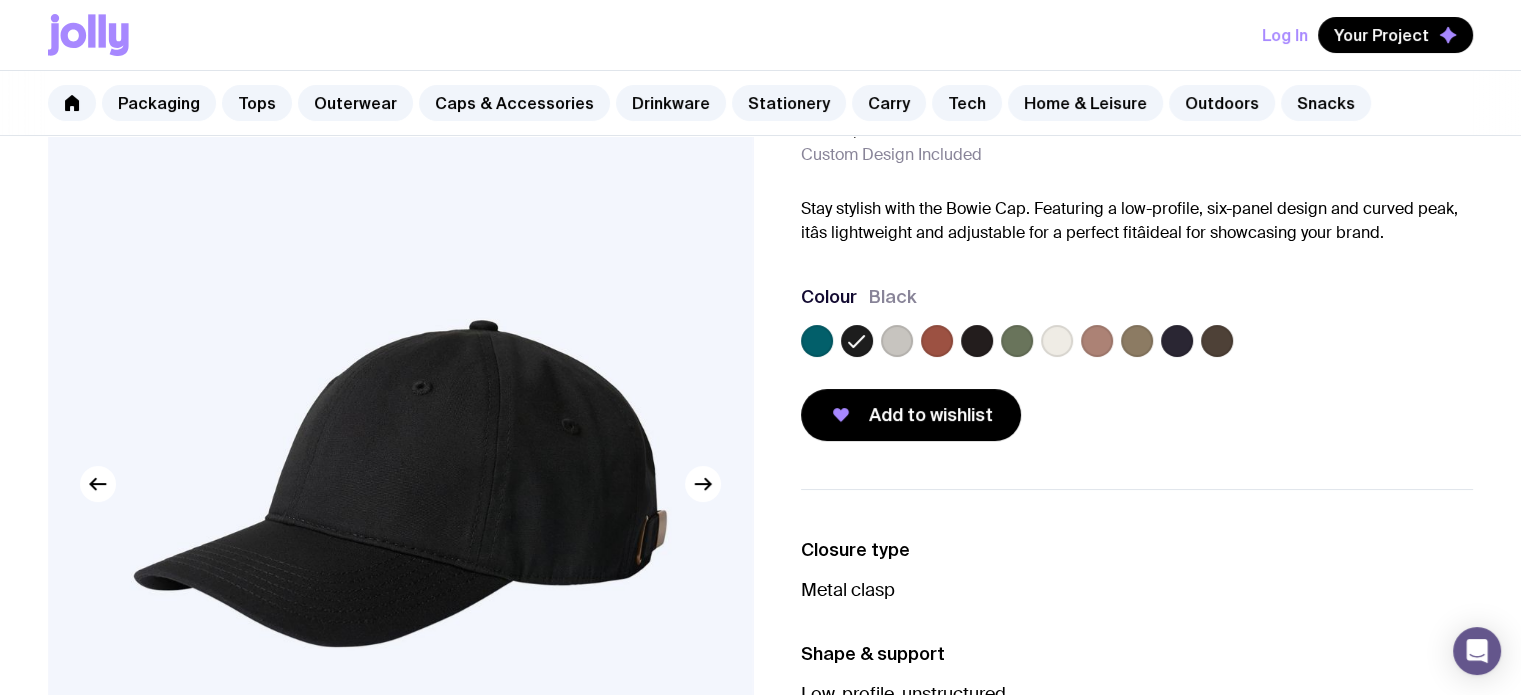 click at bounding box center (977, 341) 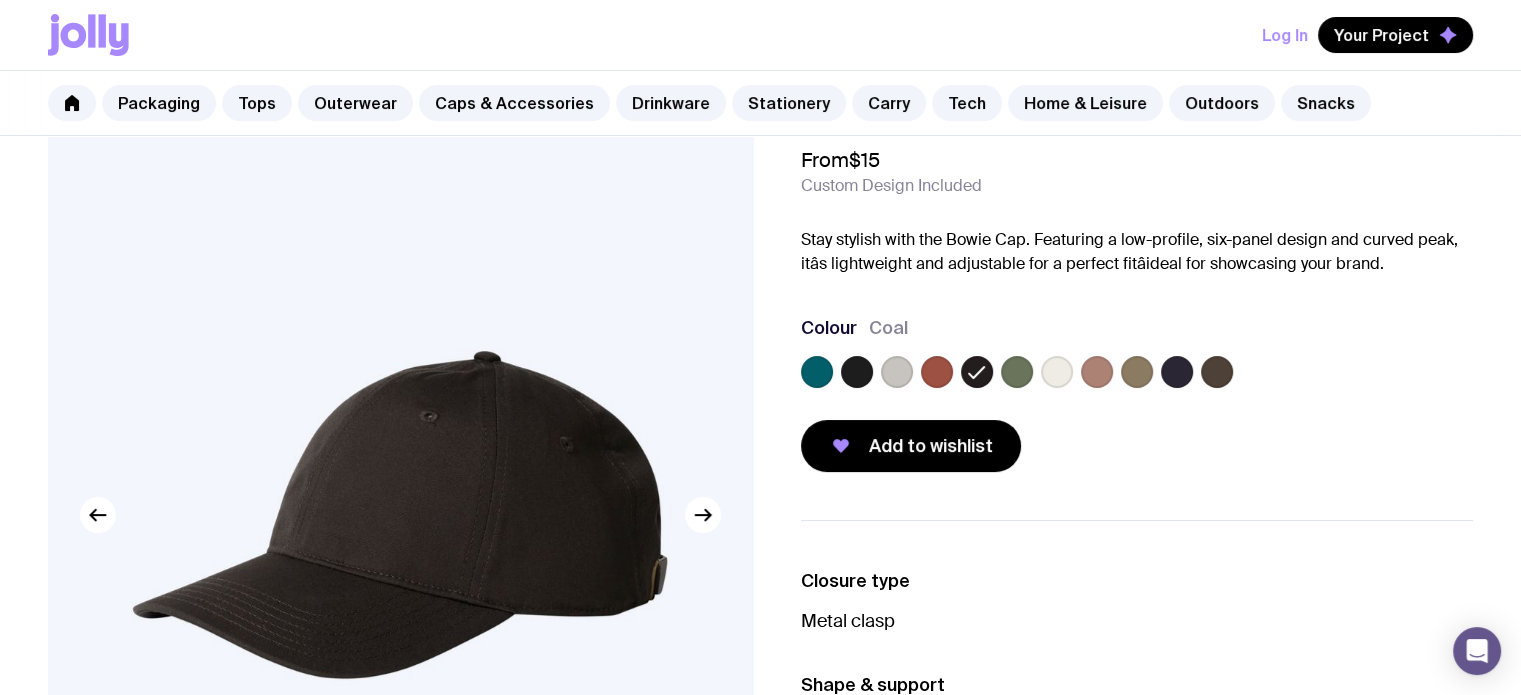 scroll, scrollTop: 0, scrollLeft: 0, axis: both 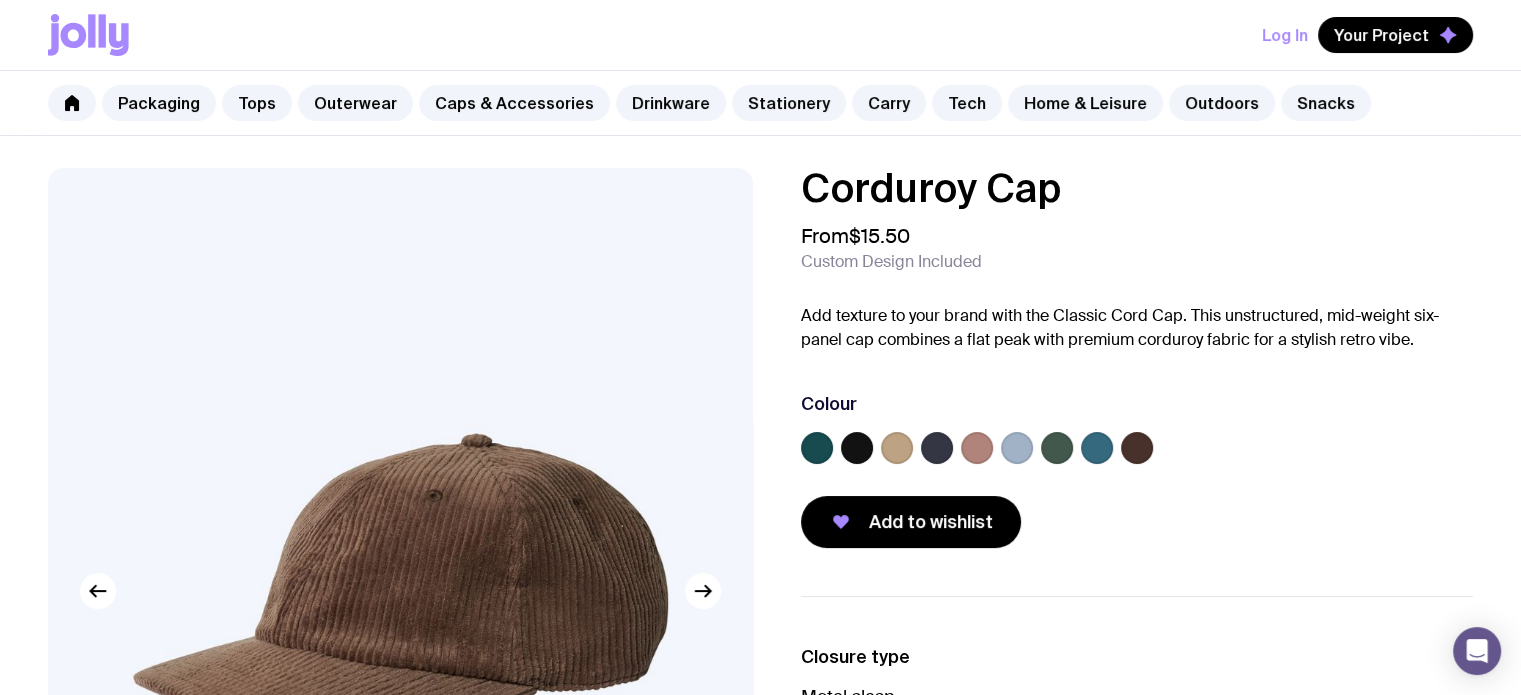 click at bounding box center [1057, 448] 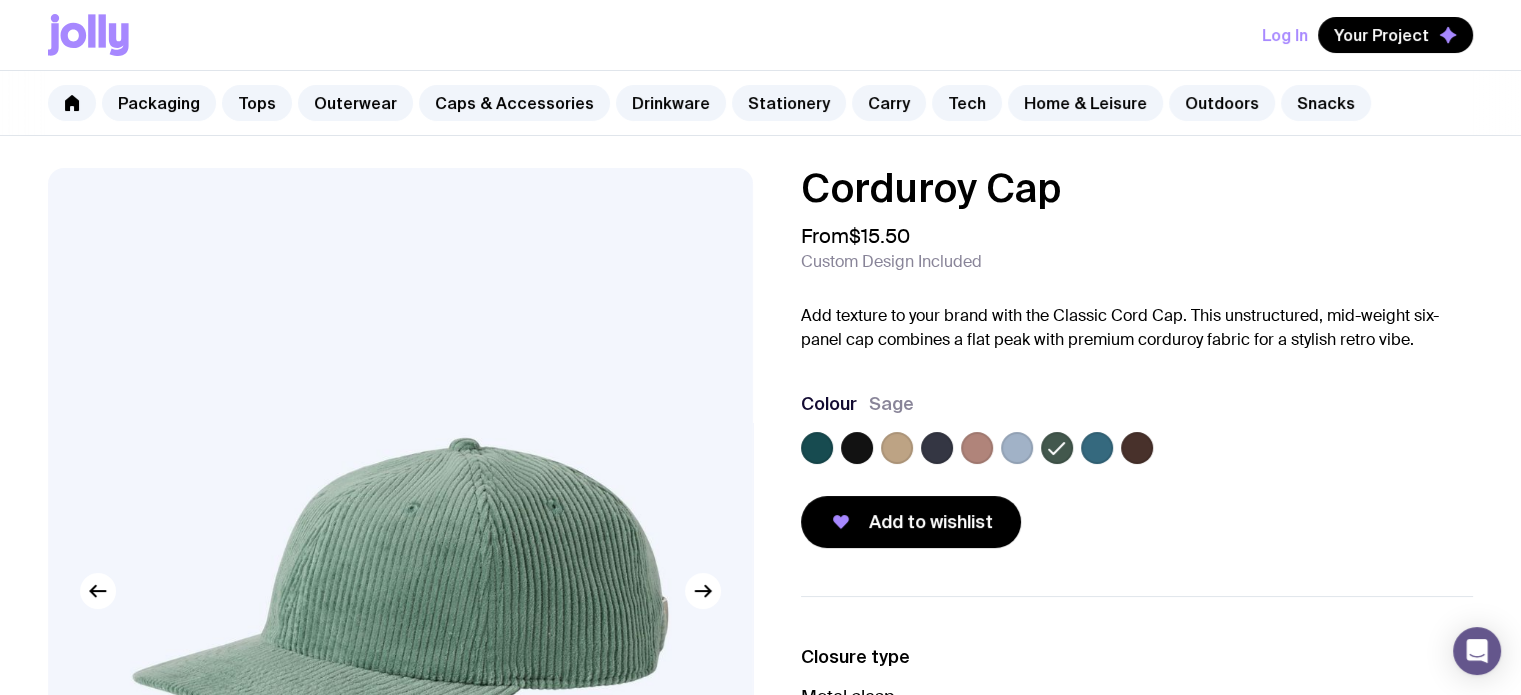 click at bounding box center (817, 448) 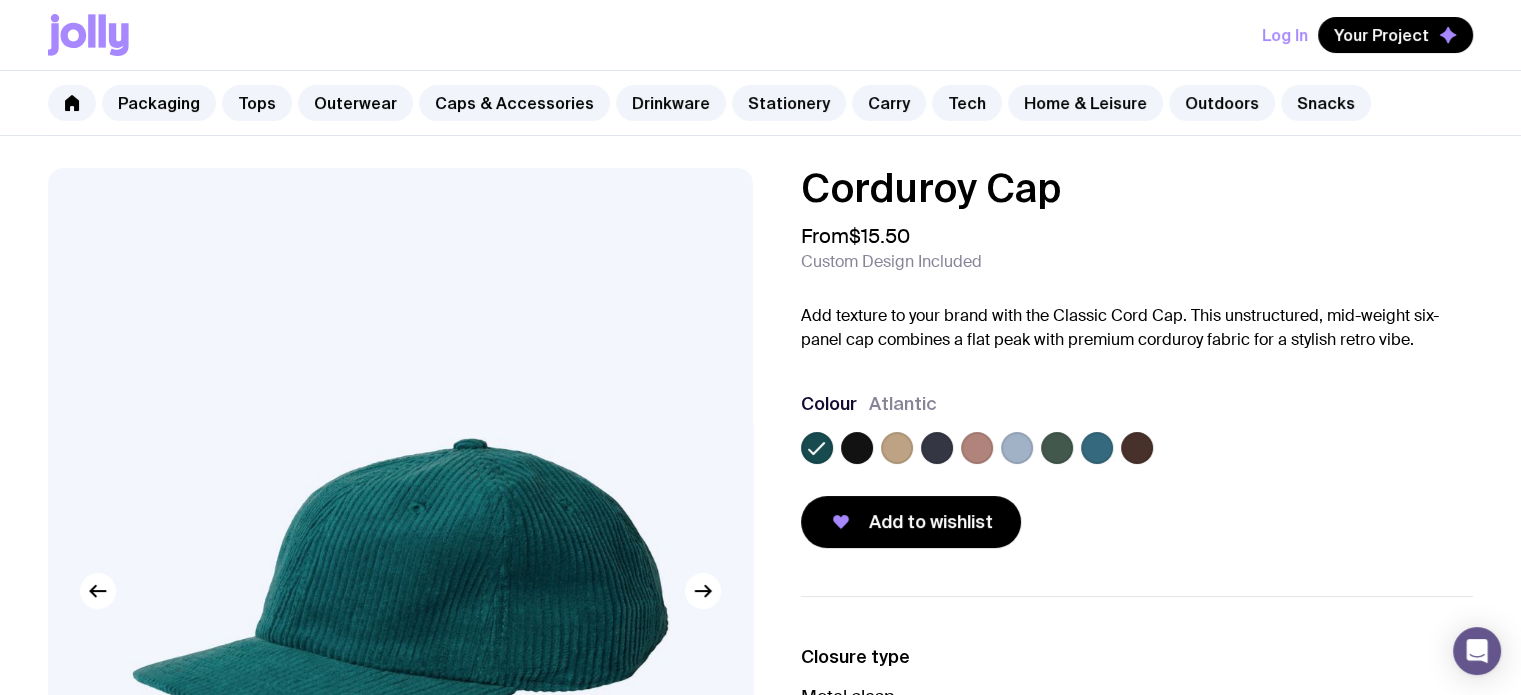 click at bounding box center (1057, 448) 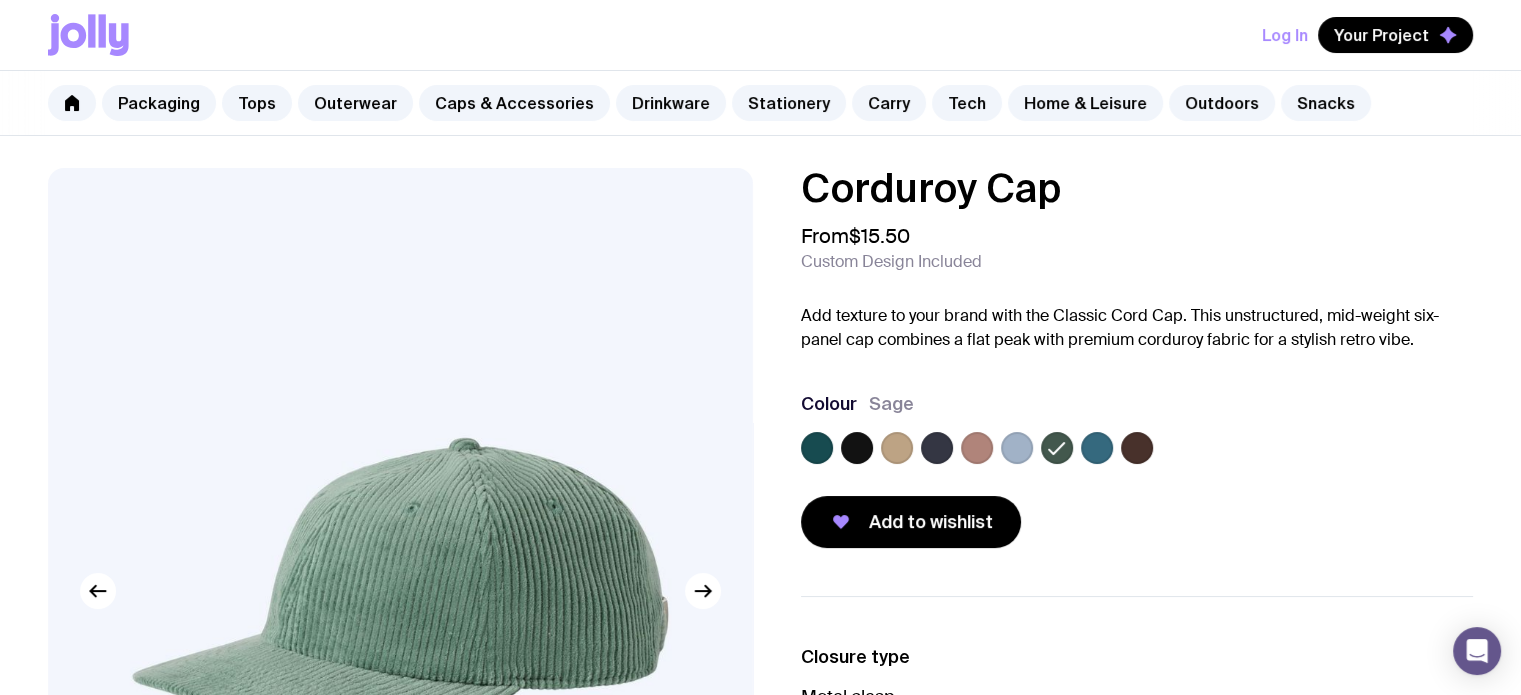click at bounding box center (937, 448) 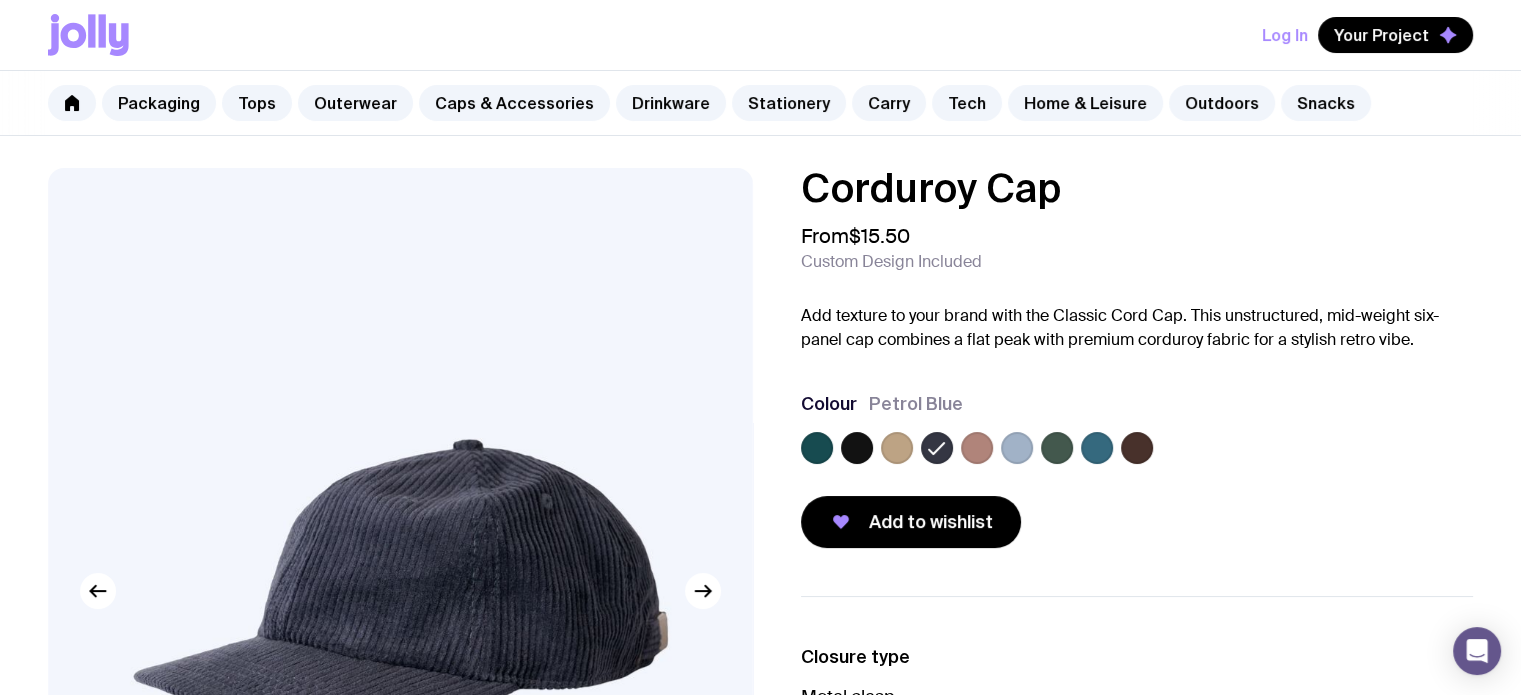 click at bounding box center (857, 448) 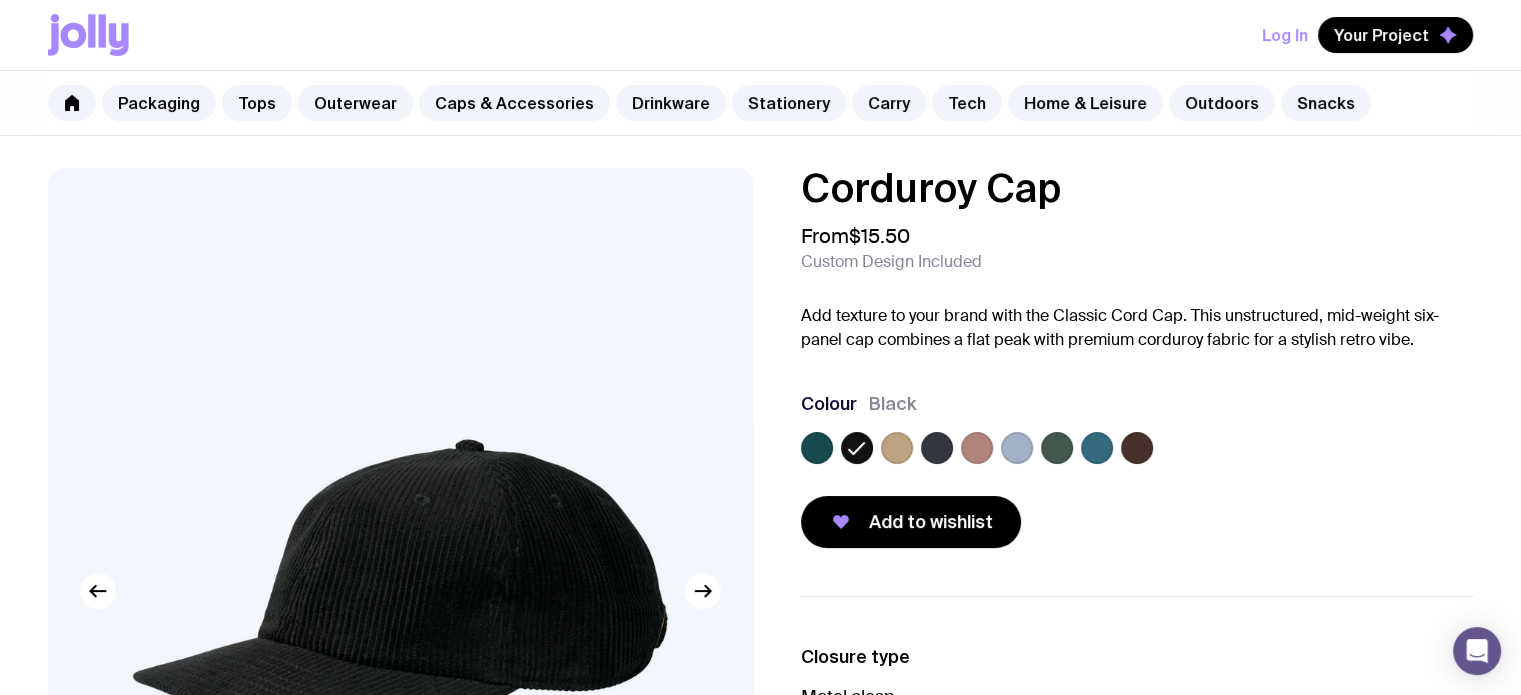 click at bounding box center [1137, 448] 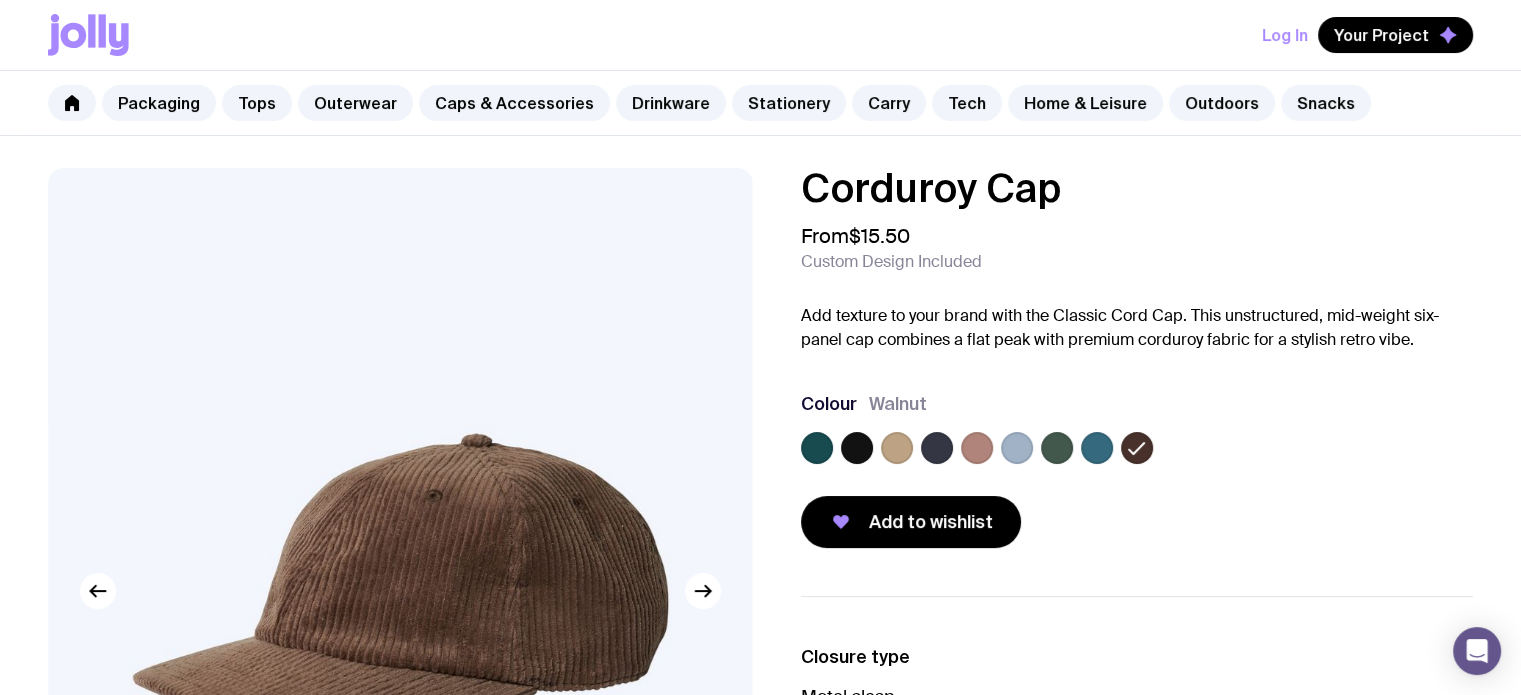 click at bounding box center [857, 448] 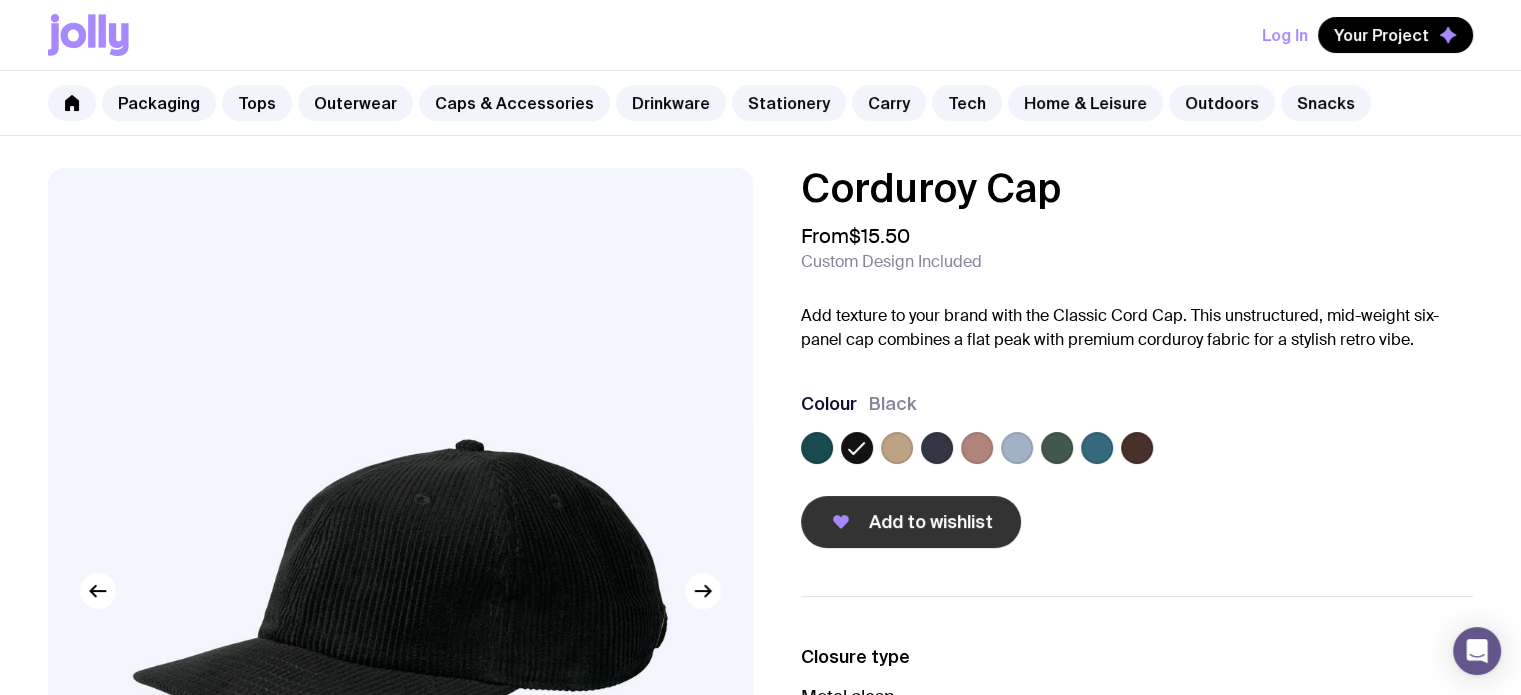click on "Add to wishlist" at bounding box center [931, 522] 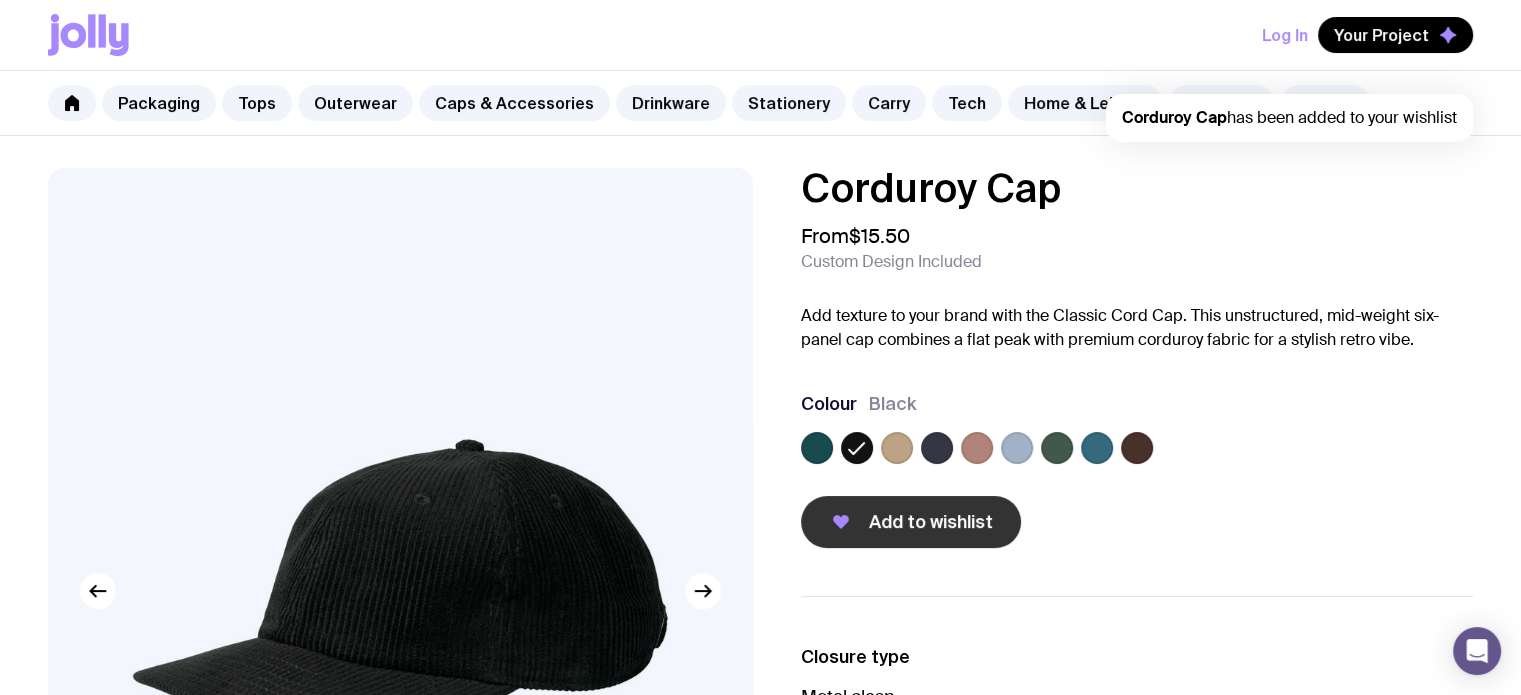 scroll, scrollTop: 0, scrollLeft: 0, axis: both 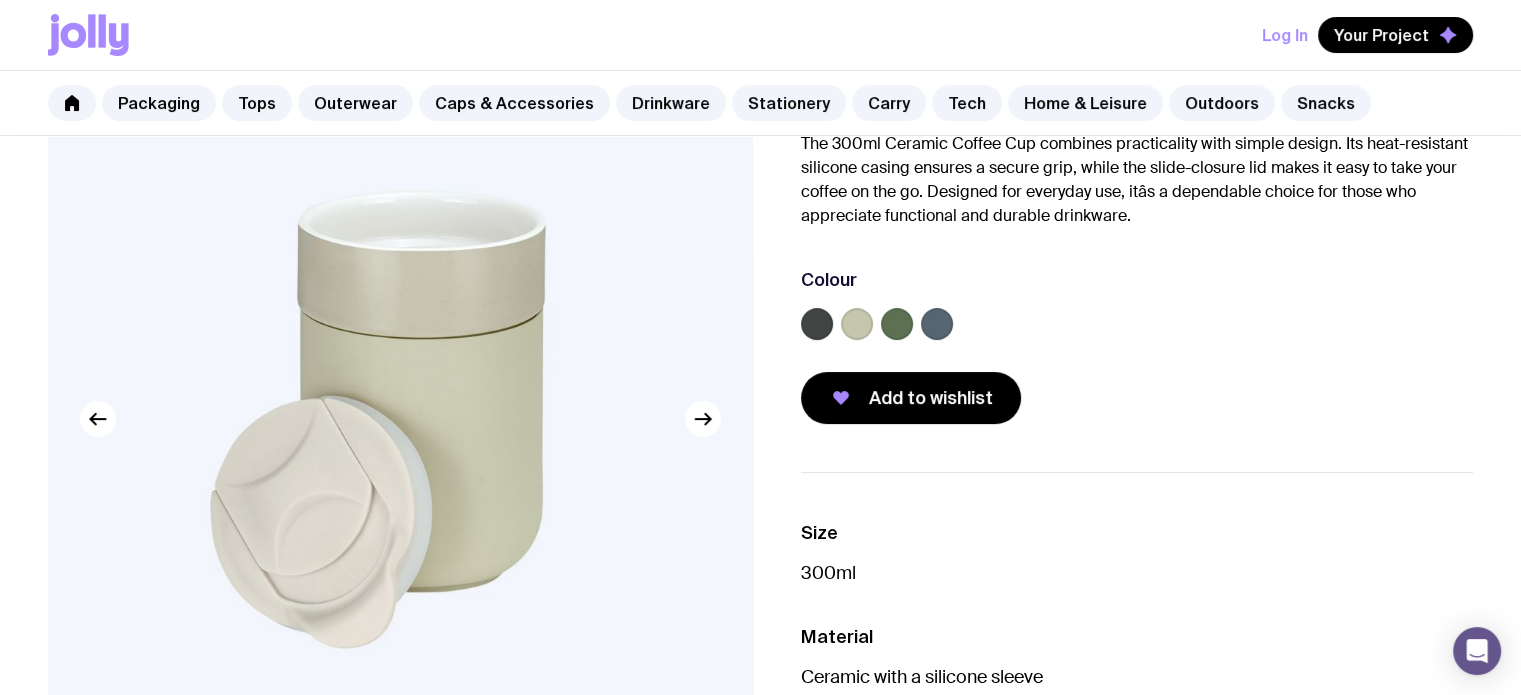 click at bounding box center (897, 324) 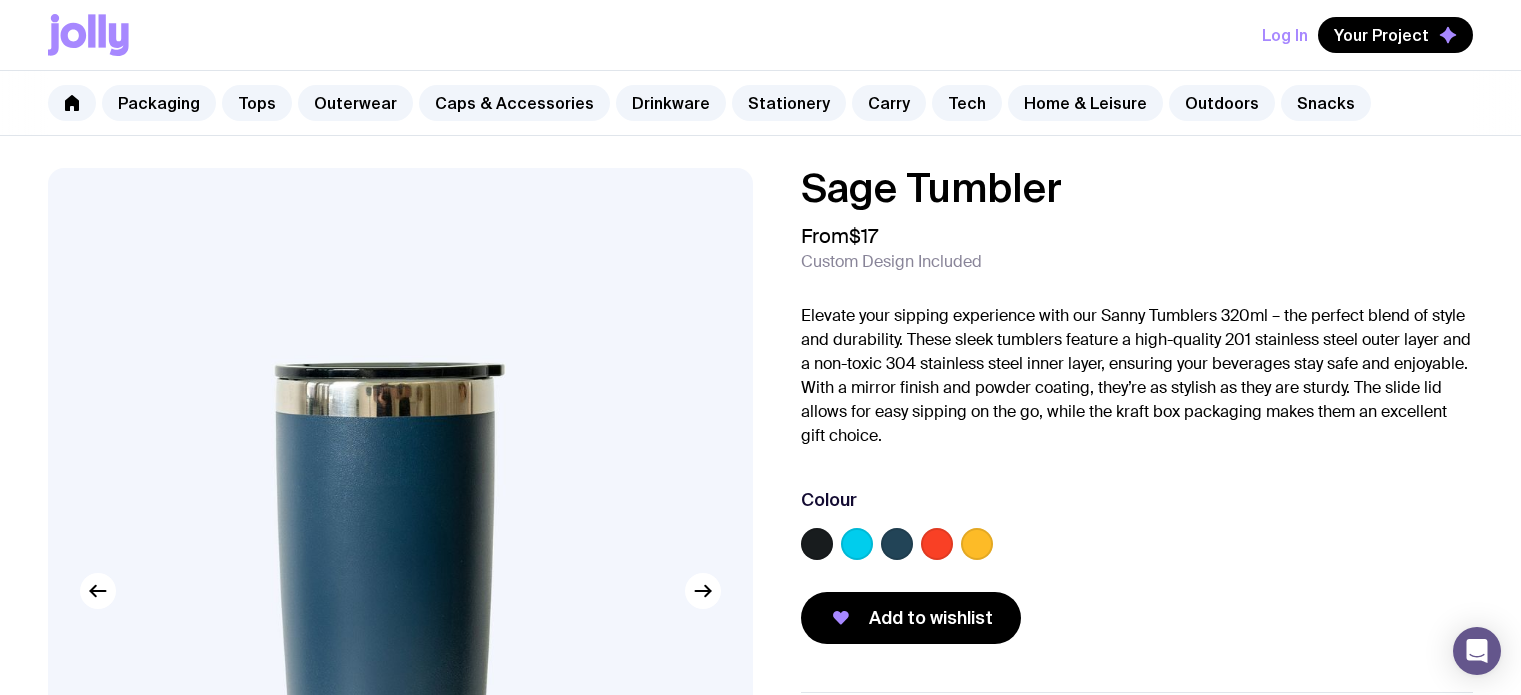 scroll, scrollTop: 0, scrollLeft: 0, axis: both 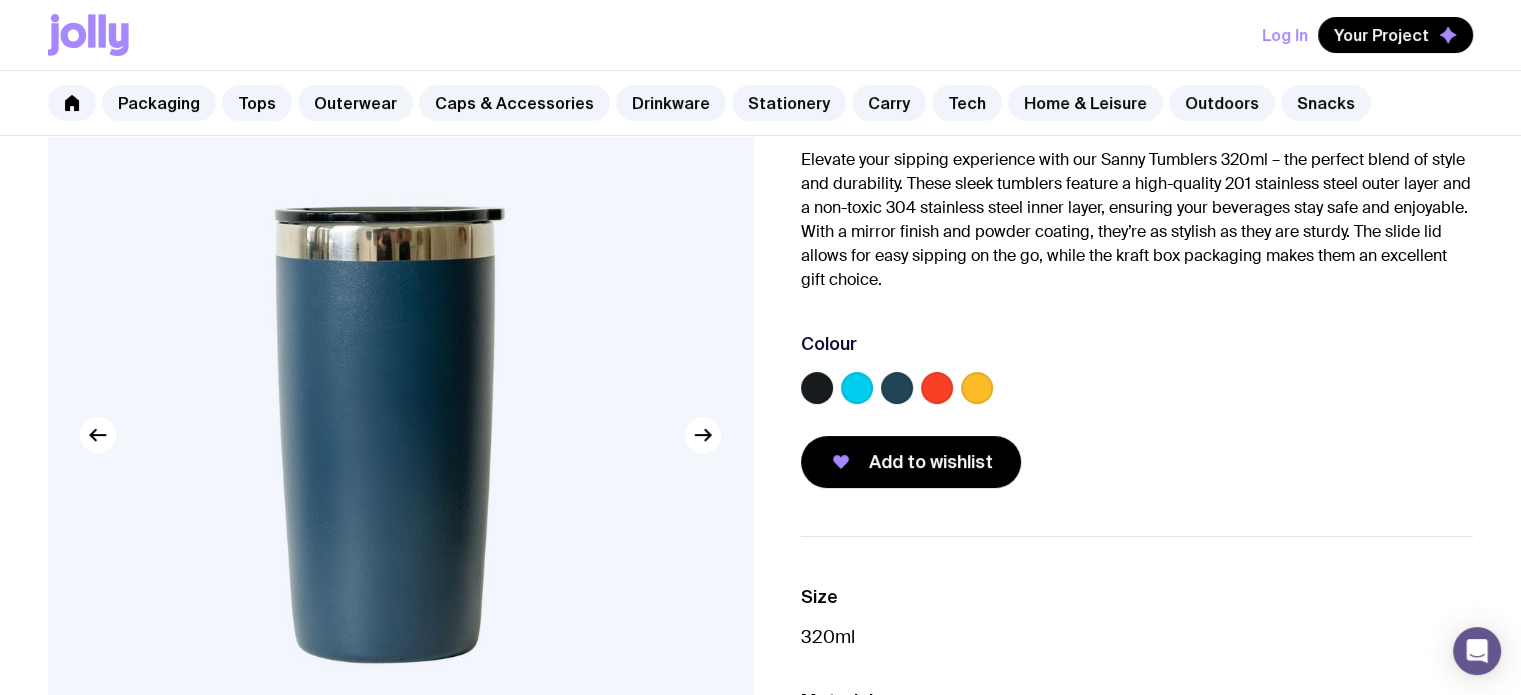 click at bounding box center (817, 388) 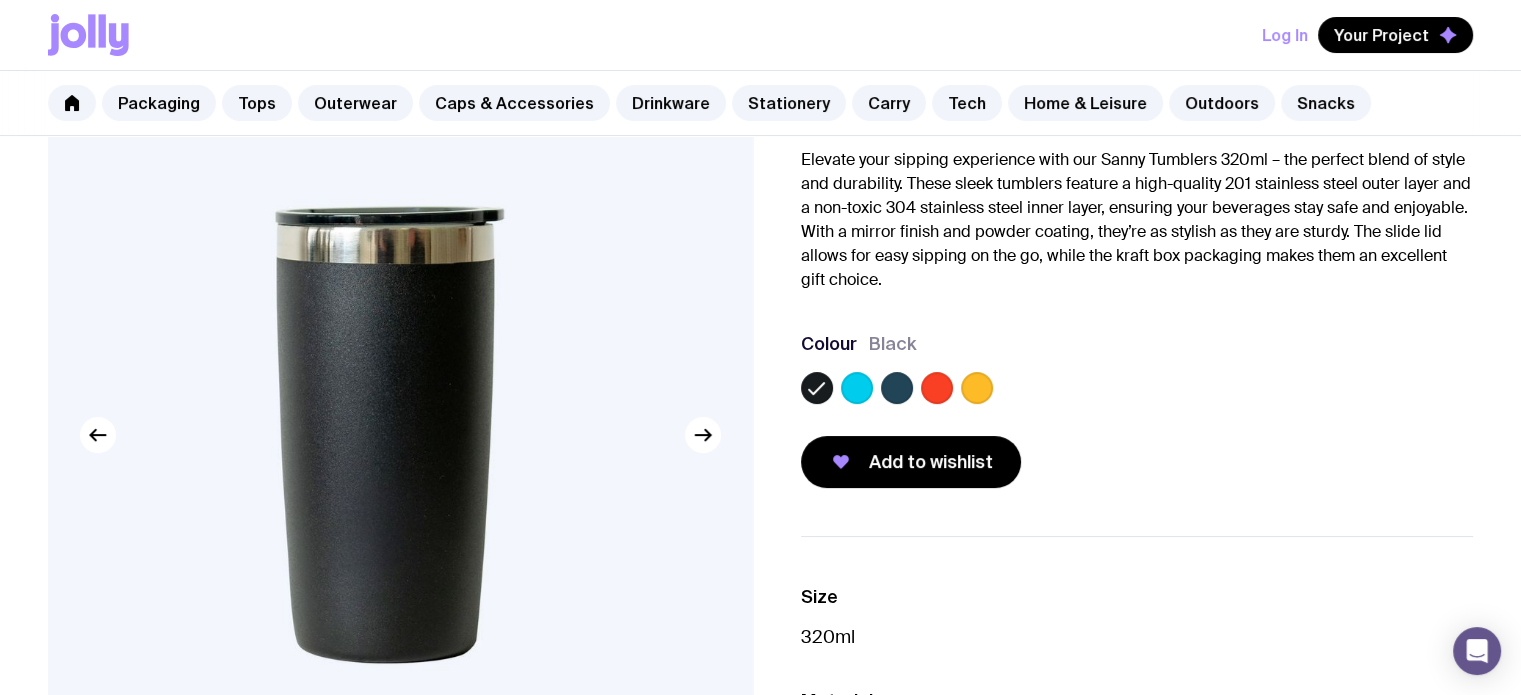 scroll, scrollTop: 0, scrollLeft: 0, axis: both 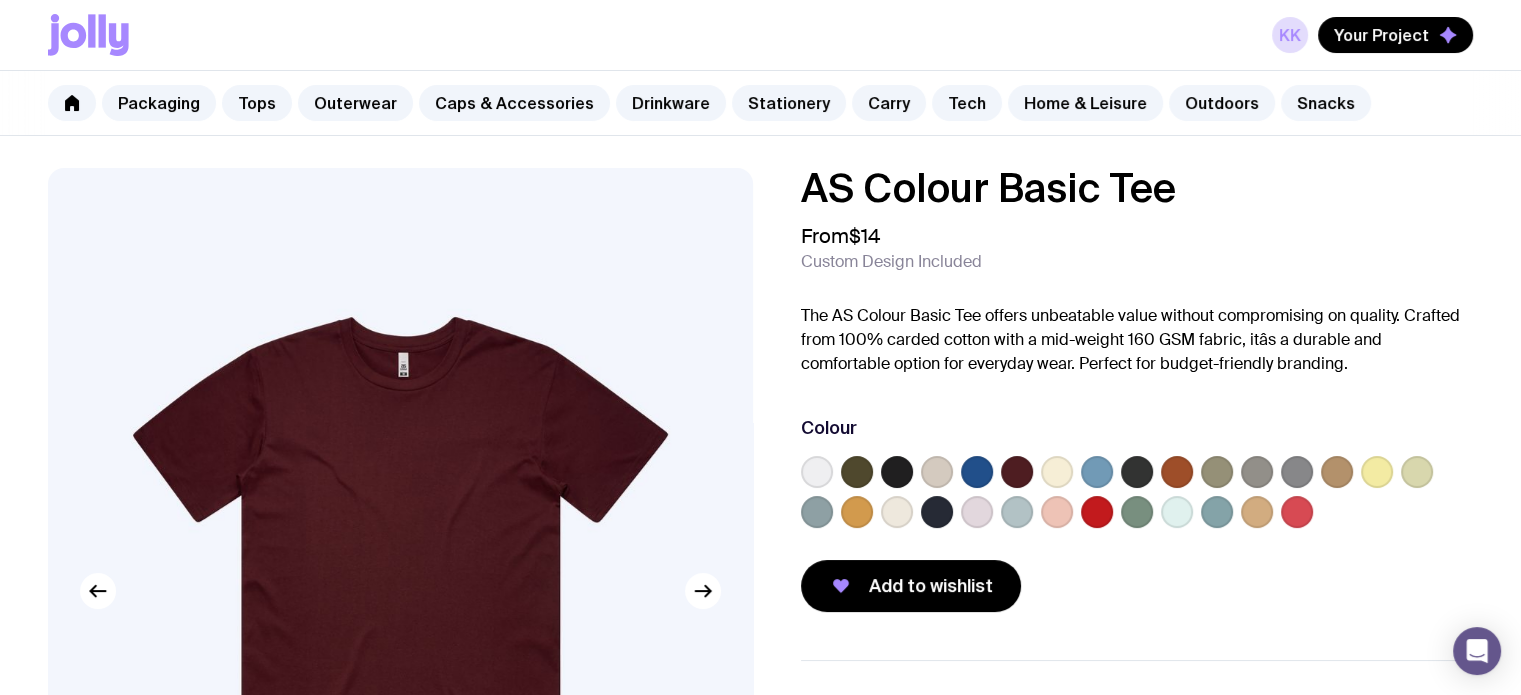 click at bounding box center (857, 472) 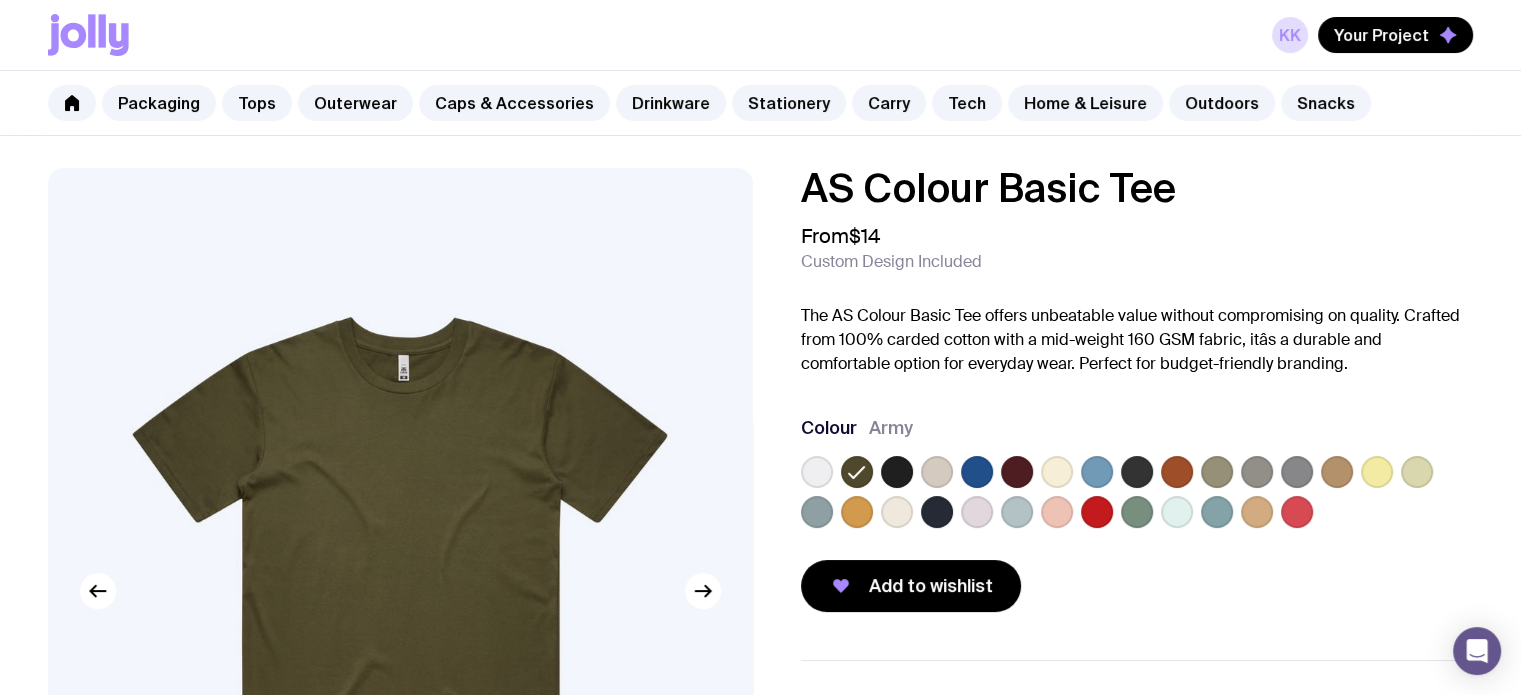 click at bounding box center (1017, 512) 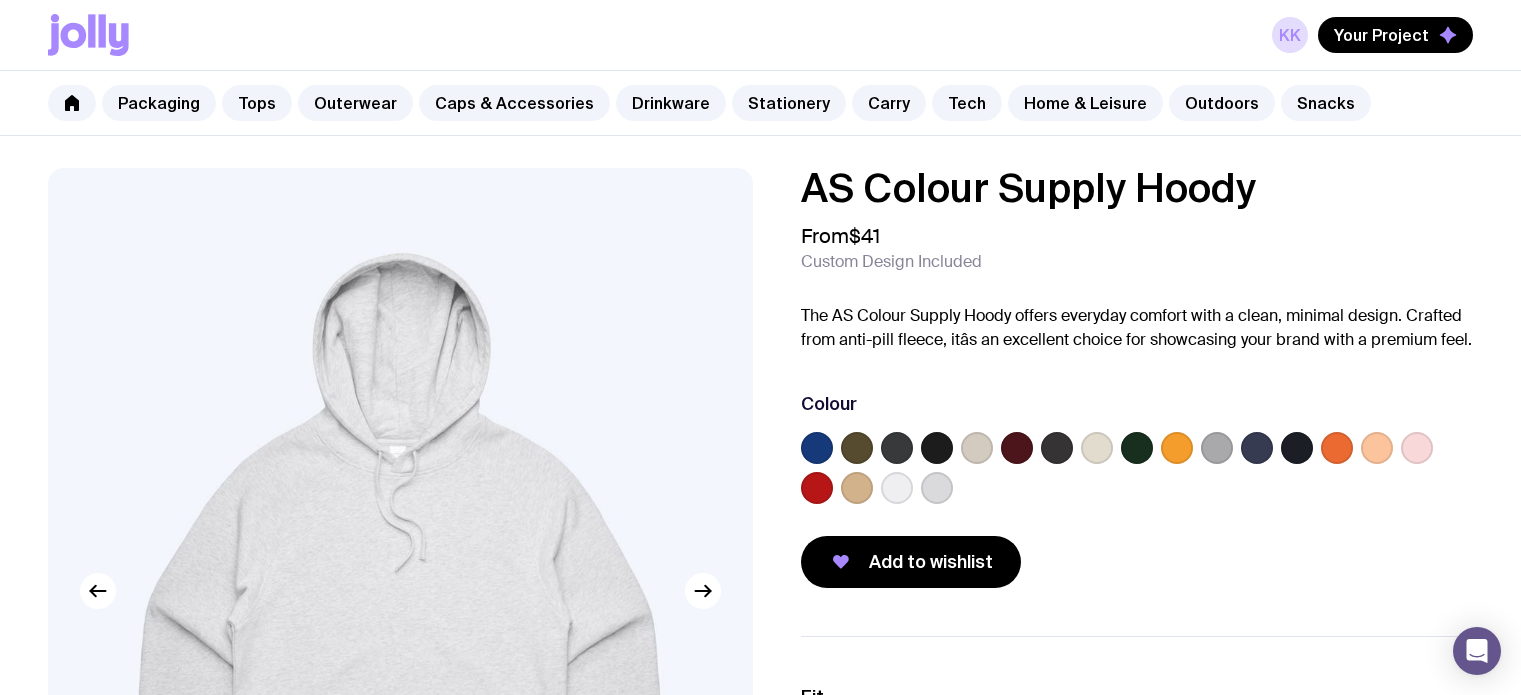 scroll, scrollTop: 0, scrollLeft: 0, axis: both 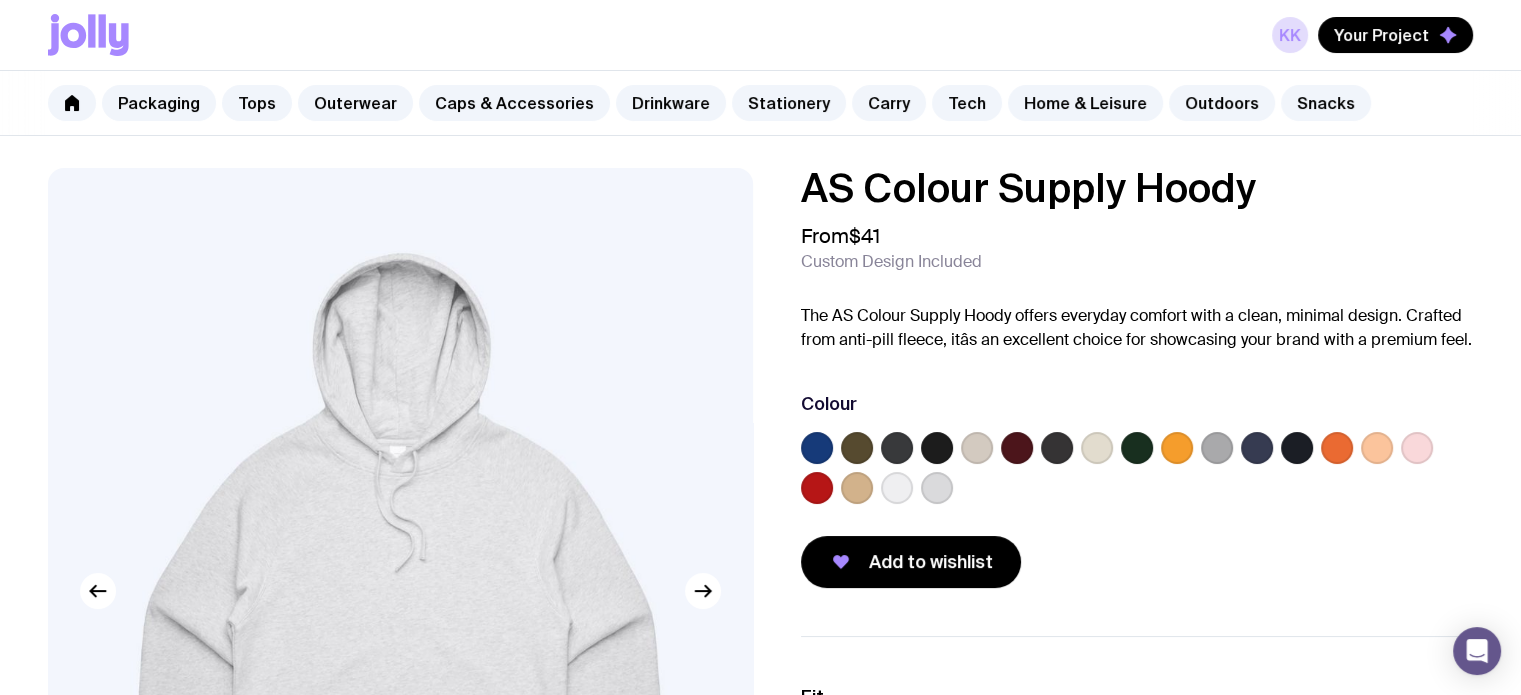 click at bounding box center [857, 448] 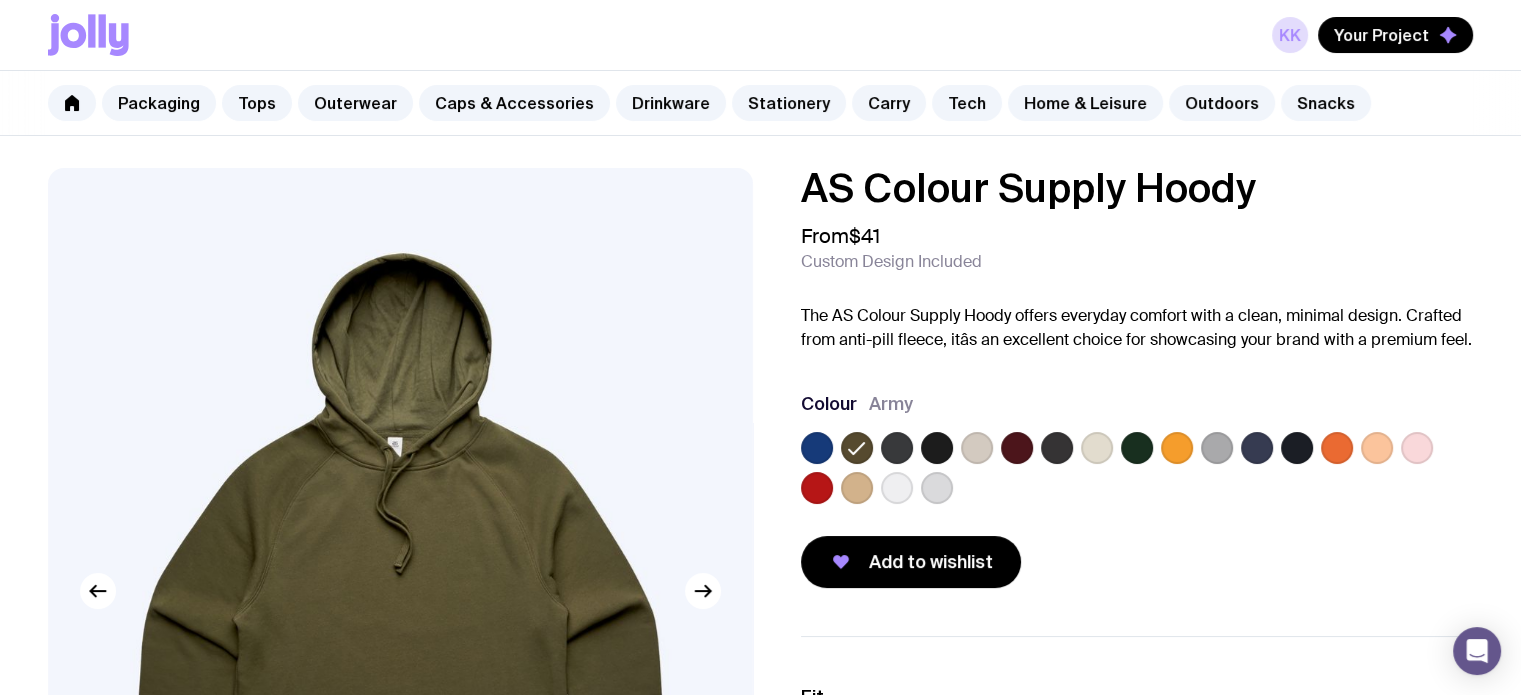 click at bounding box center [1137, 448] 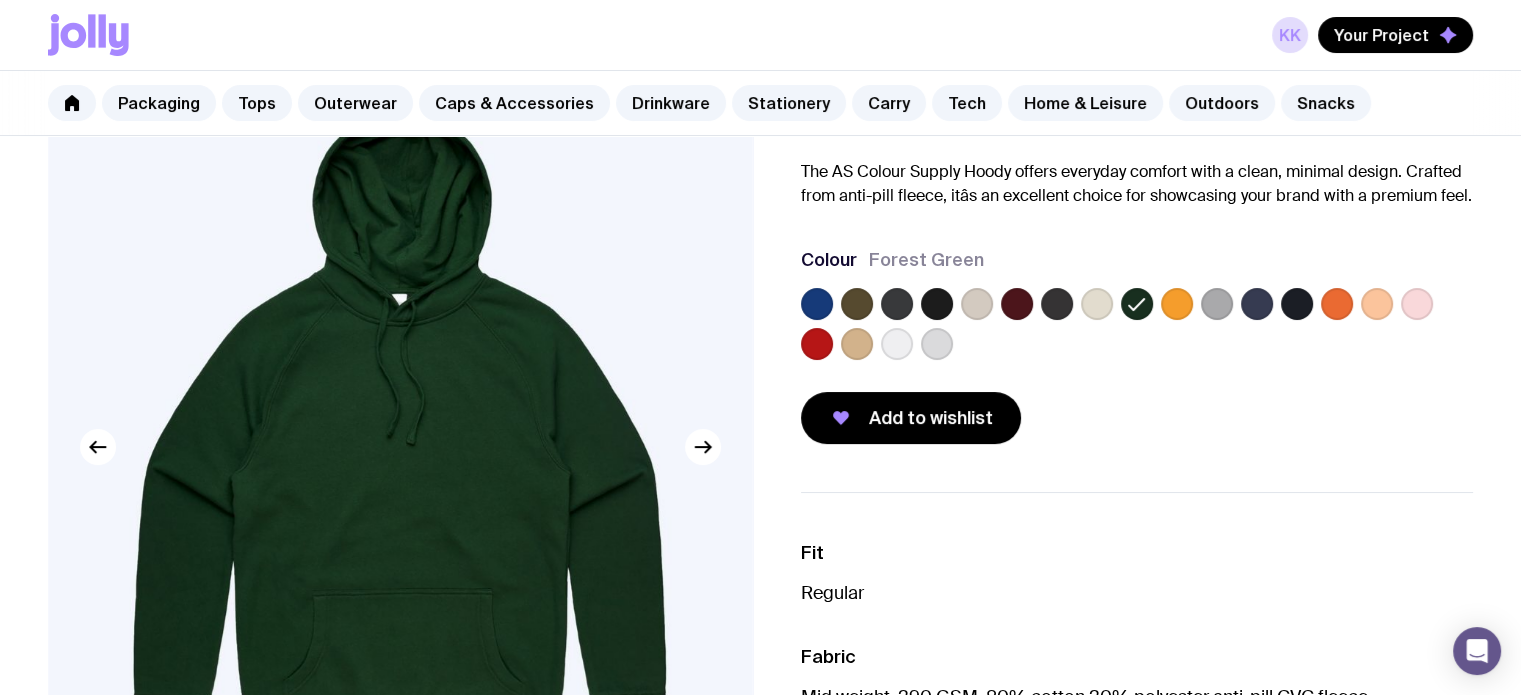 scroll, scrollTop: 133, scrollLeft: 0, axis: vertical 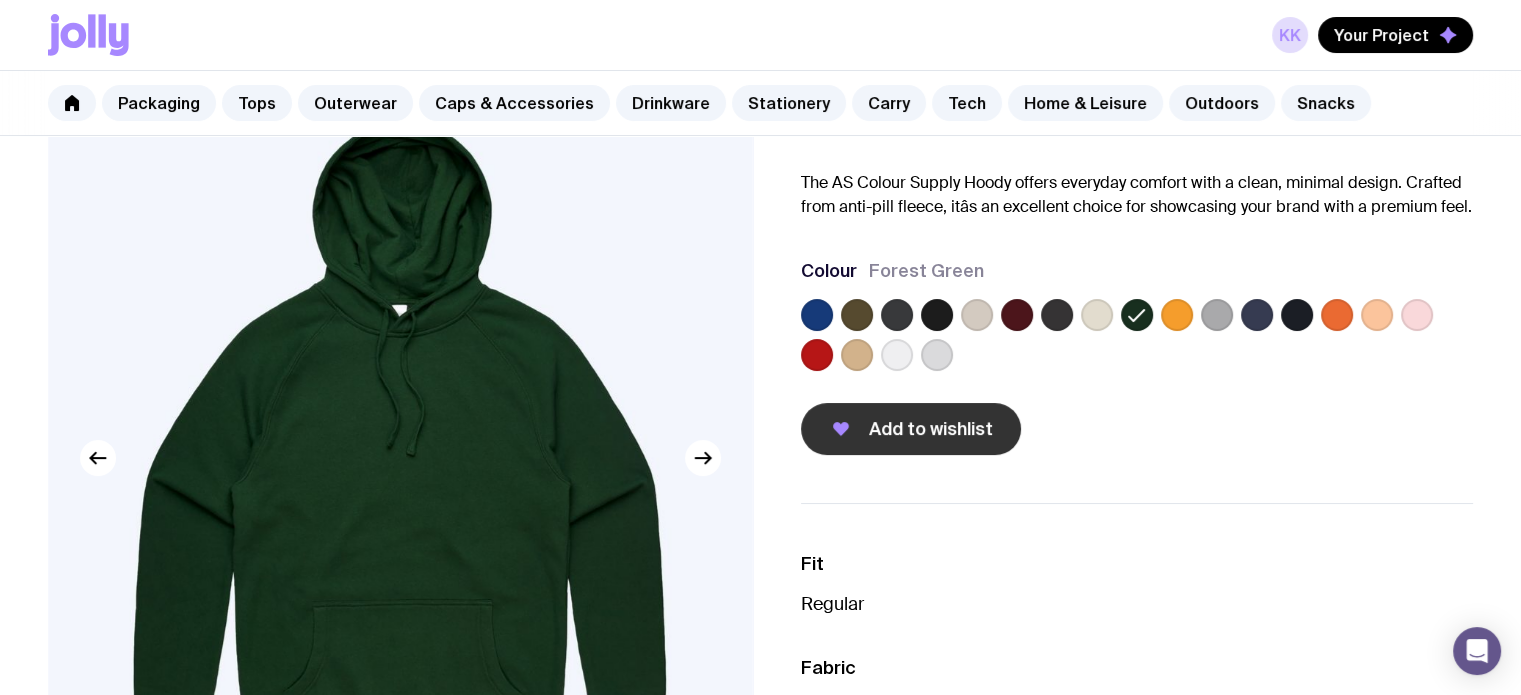 click on "Add to wishlist" at bounding box center [931, 429] 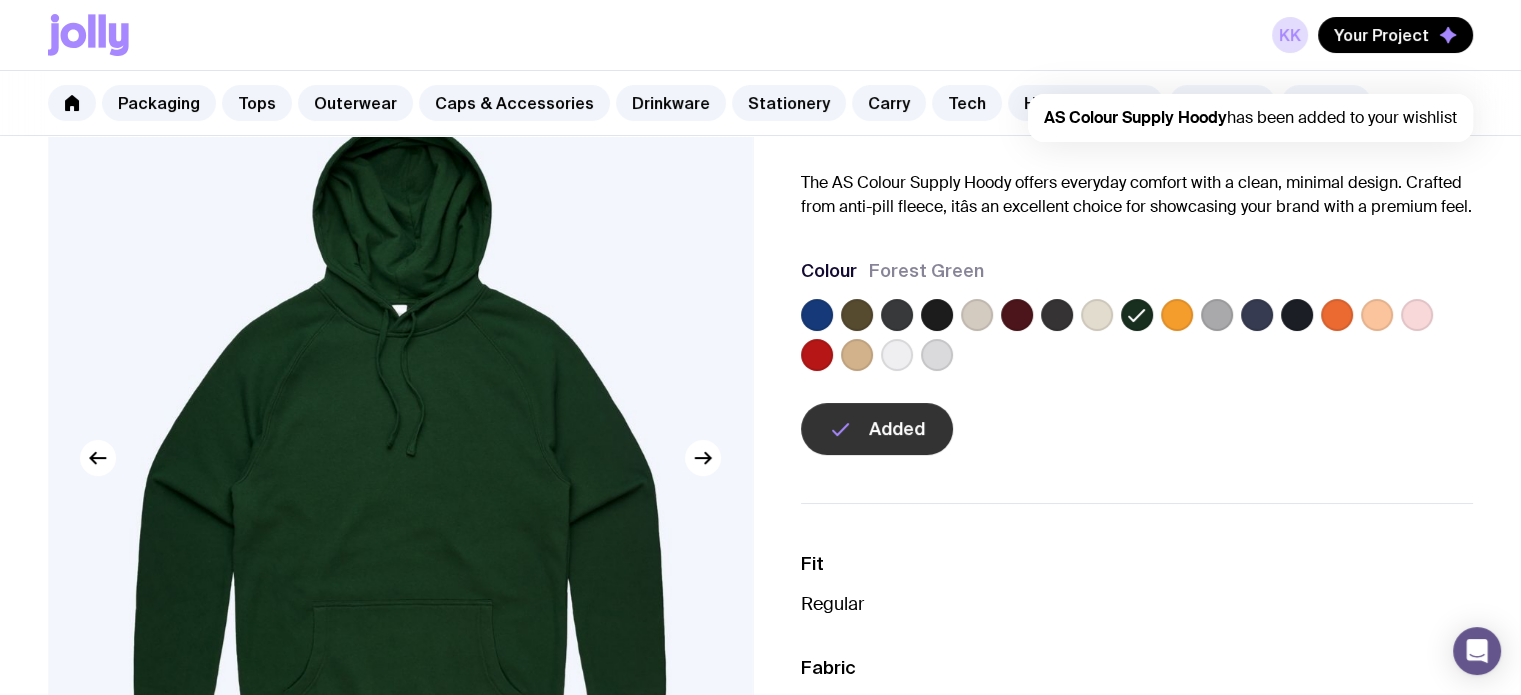 scroll, scrollTop: 0, scrollLeft: 0, axis: both 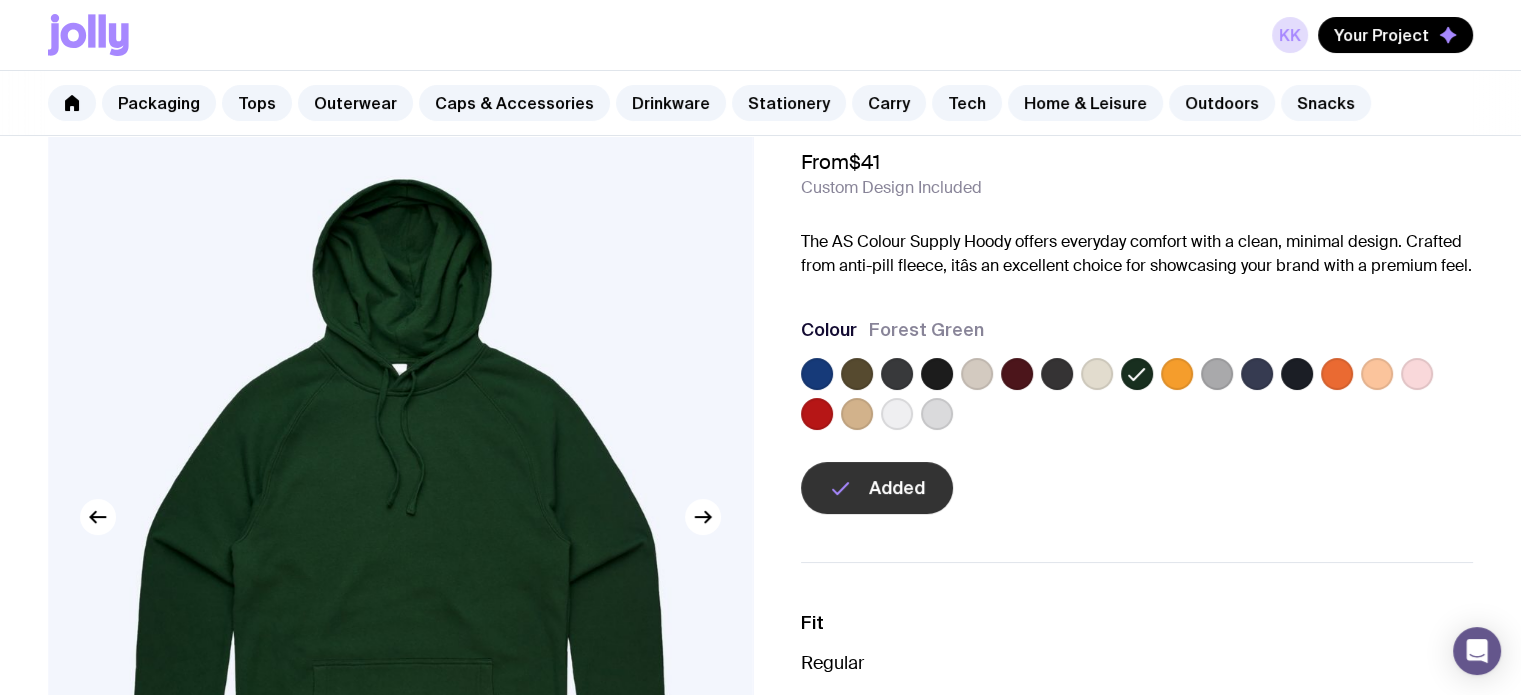 click at bounding box center (1297, 374) 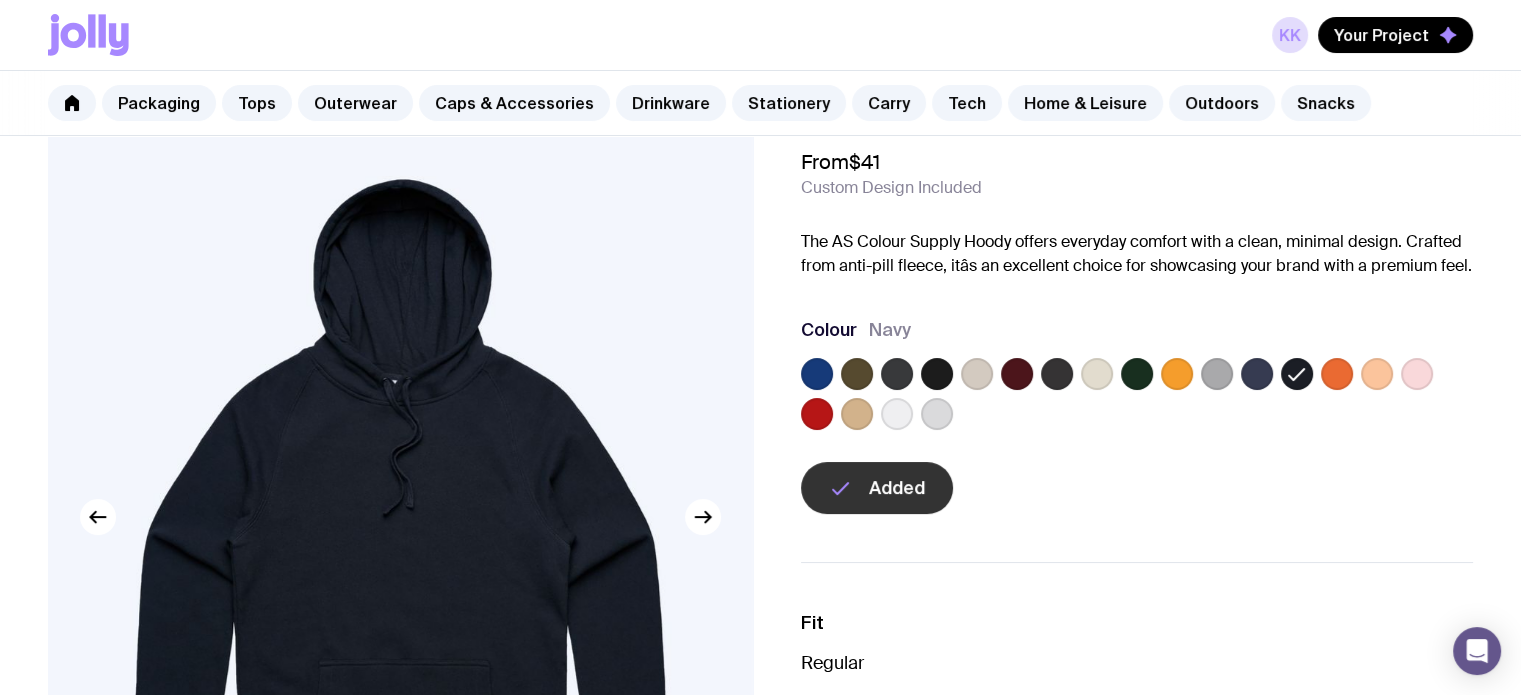 click at bounding box center (897, 374) 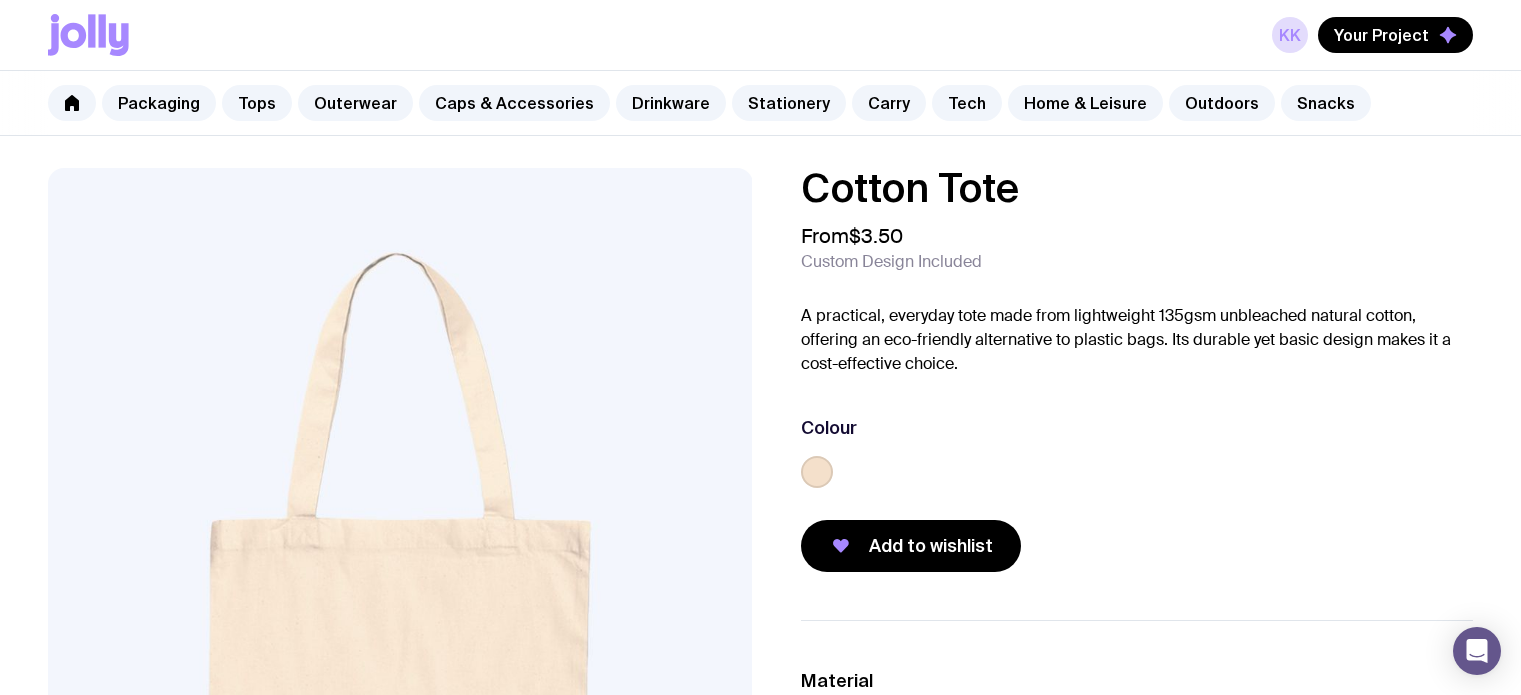 scroll, scrollTop: 126, scrollLeft: 0, axis: vertical 